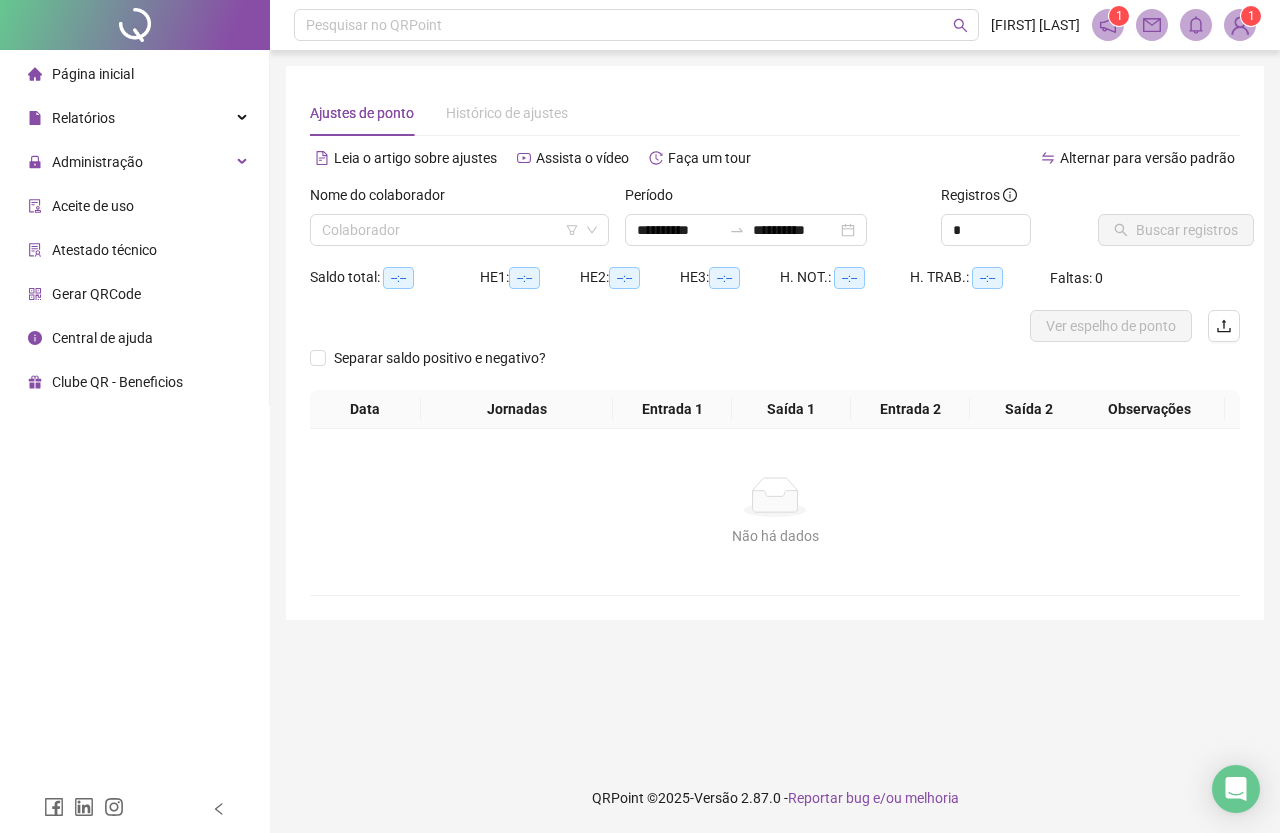 scroll, scrollTop: 0, scrollLeft: 0, axis: both 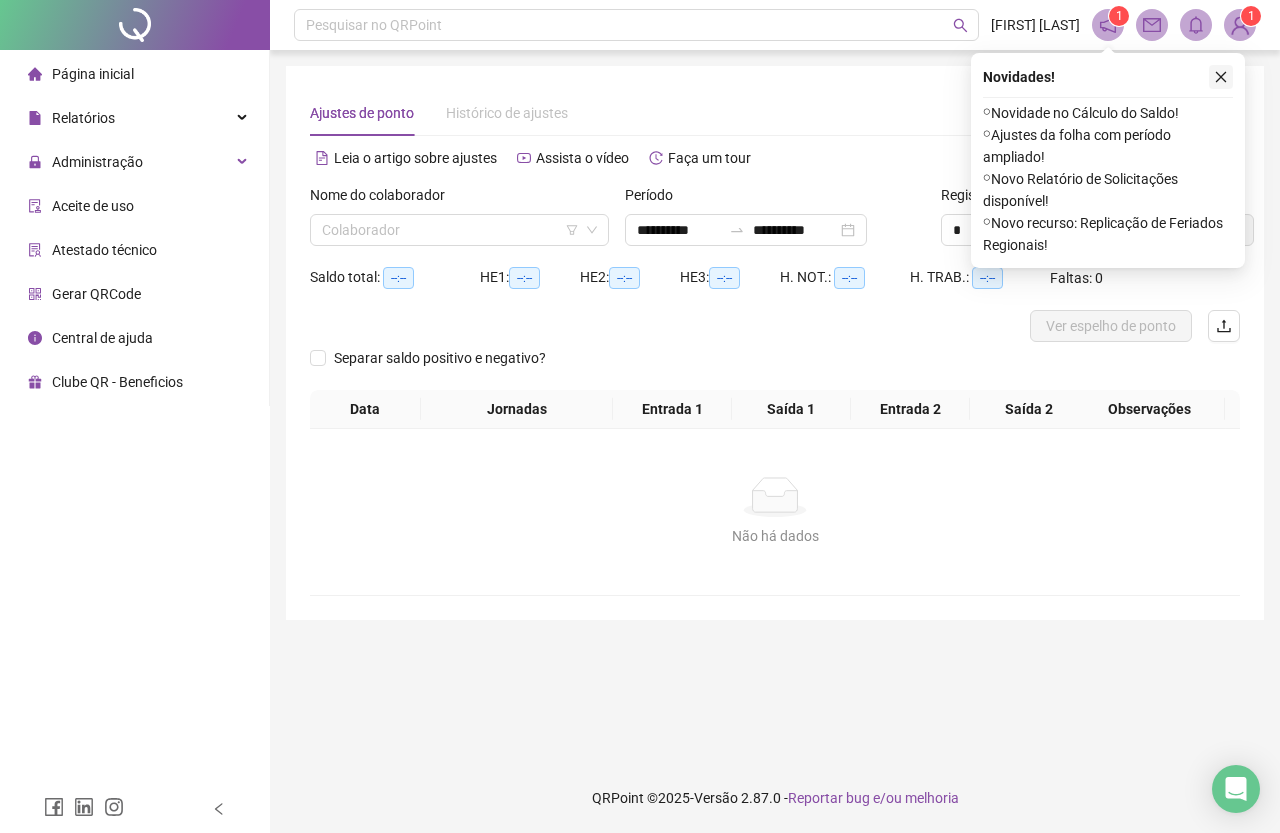 click at bounding box center (1221, 77) 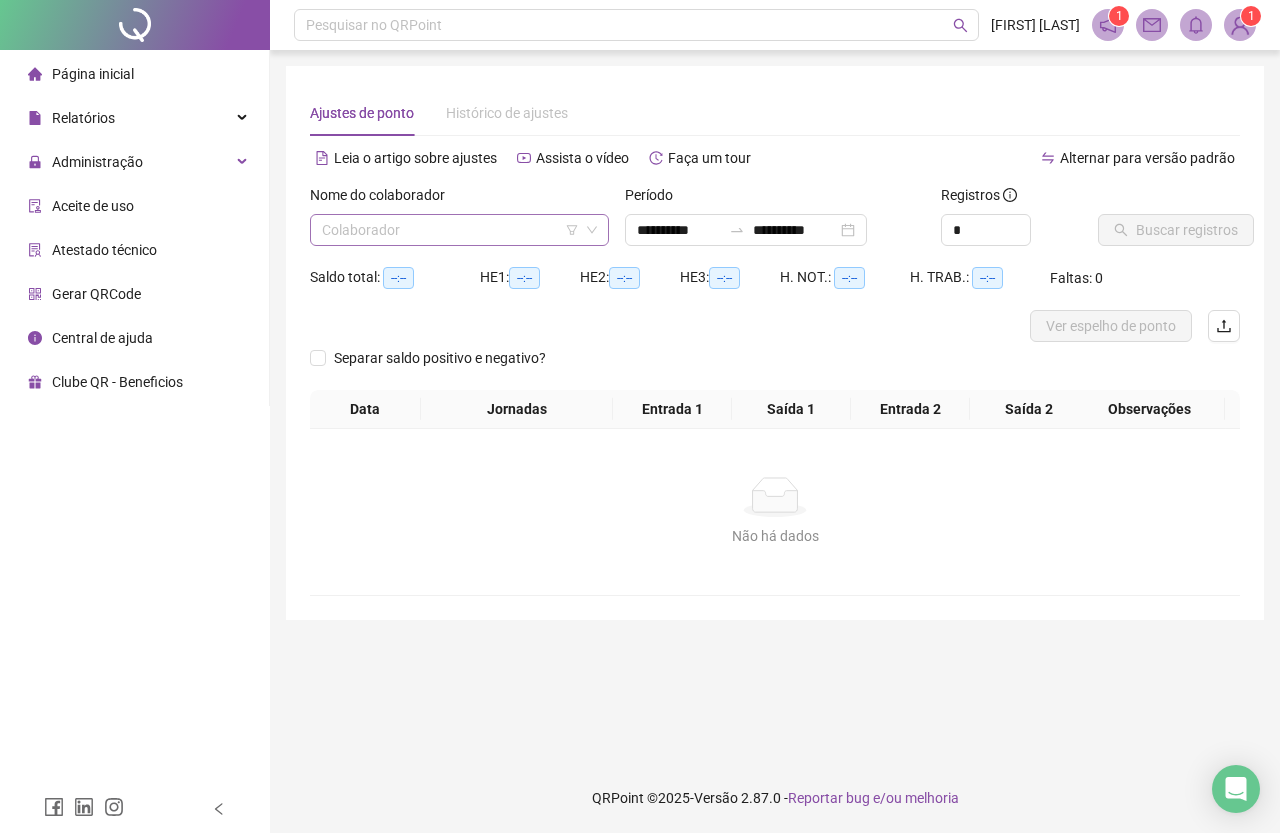 click at bounding box center (453, 230) 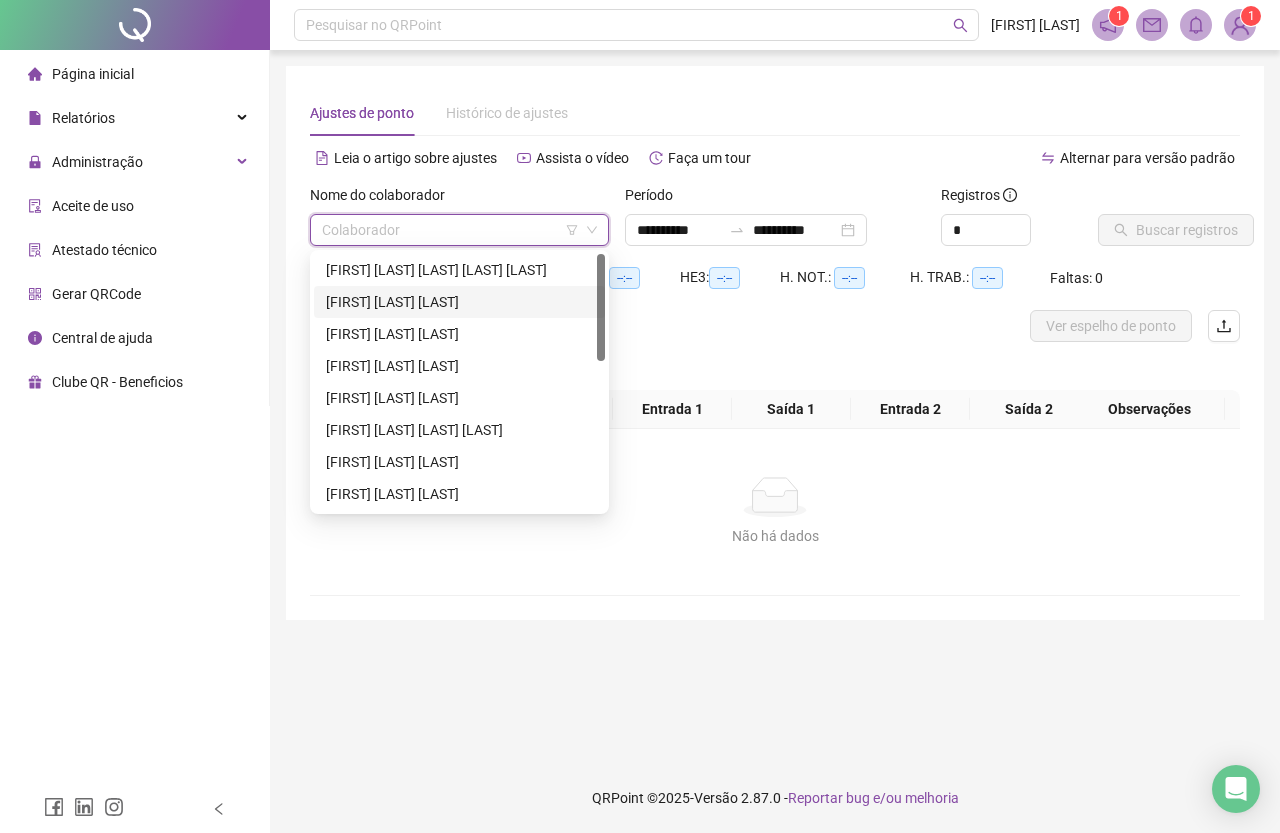click on "[FIRST] [LAST] [LAST]" at bounding box center [459, 302] 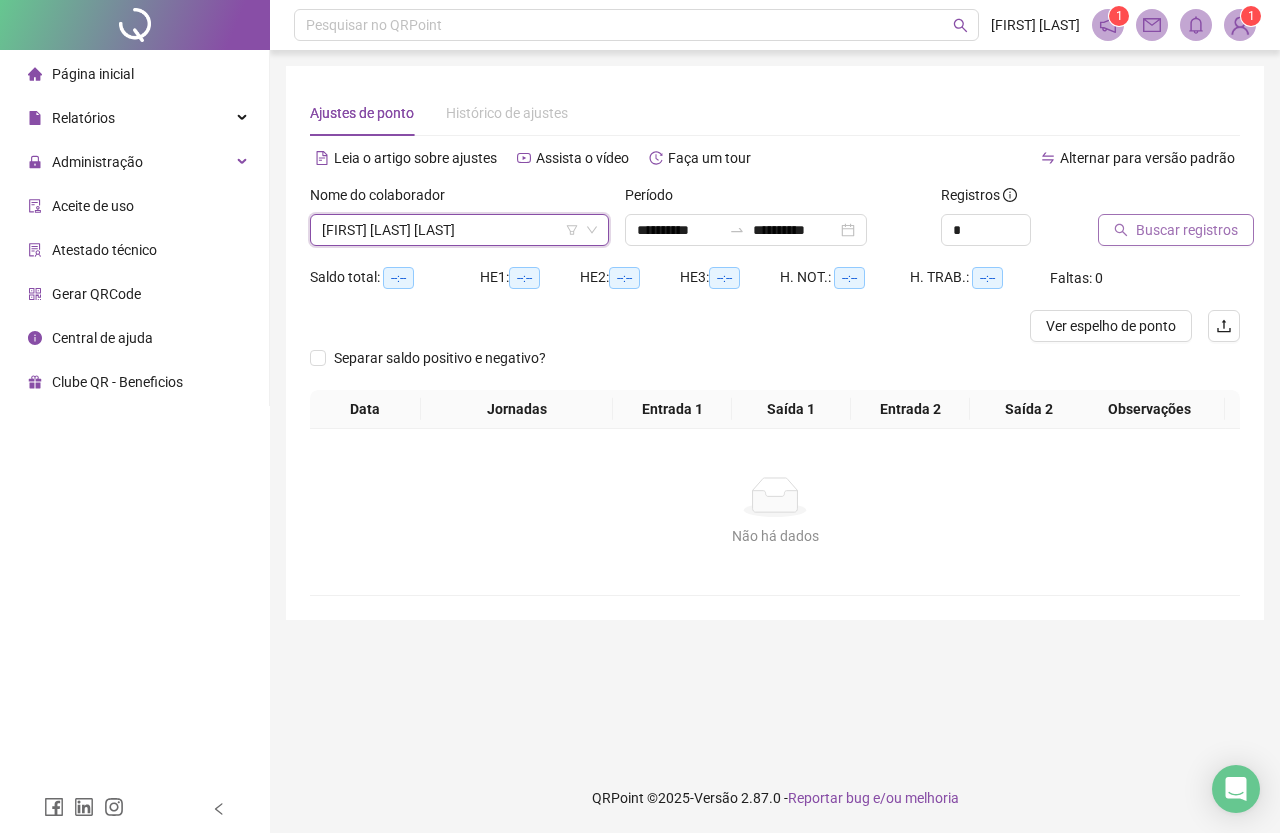 click on "Buscar registros" at bounding box center (1176, 230) 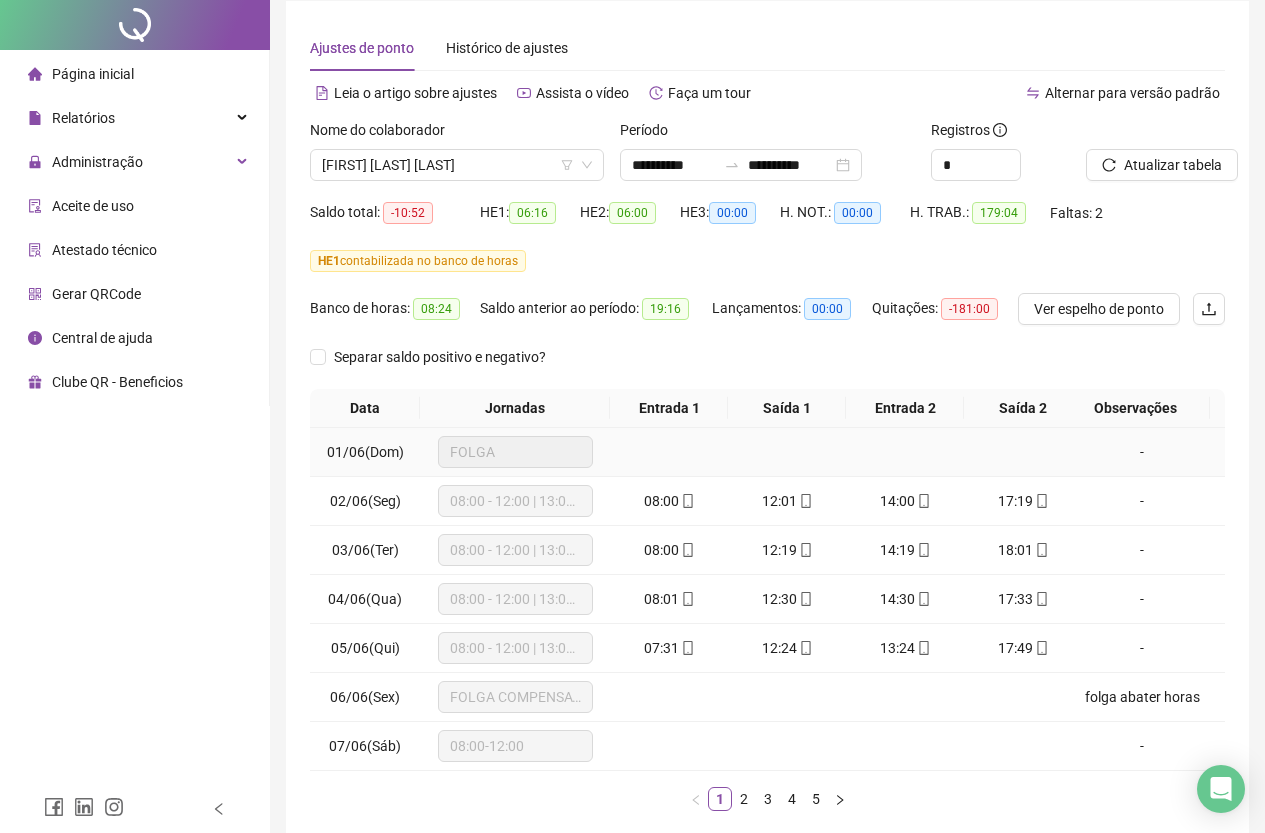 scroll, scrollTop: 0, scrollLeft: 0, axis: both 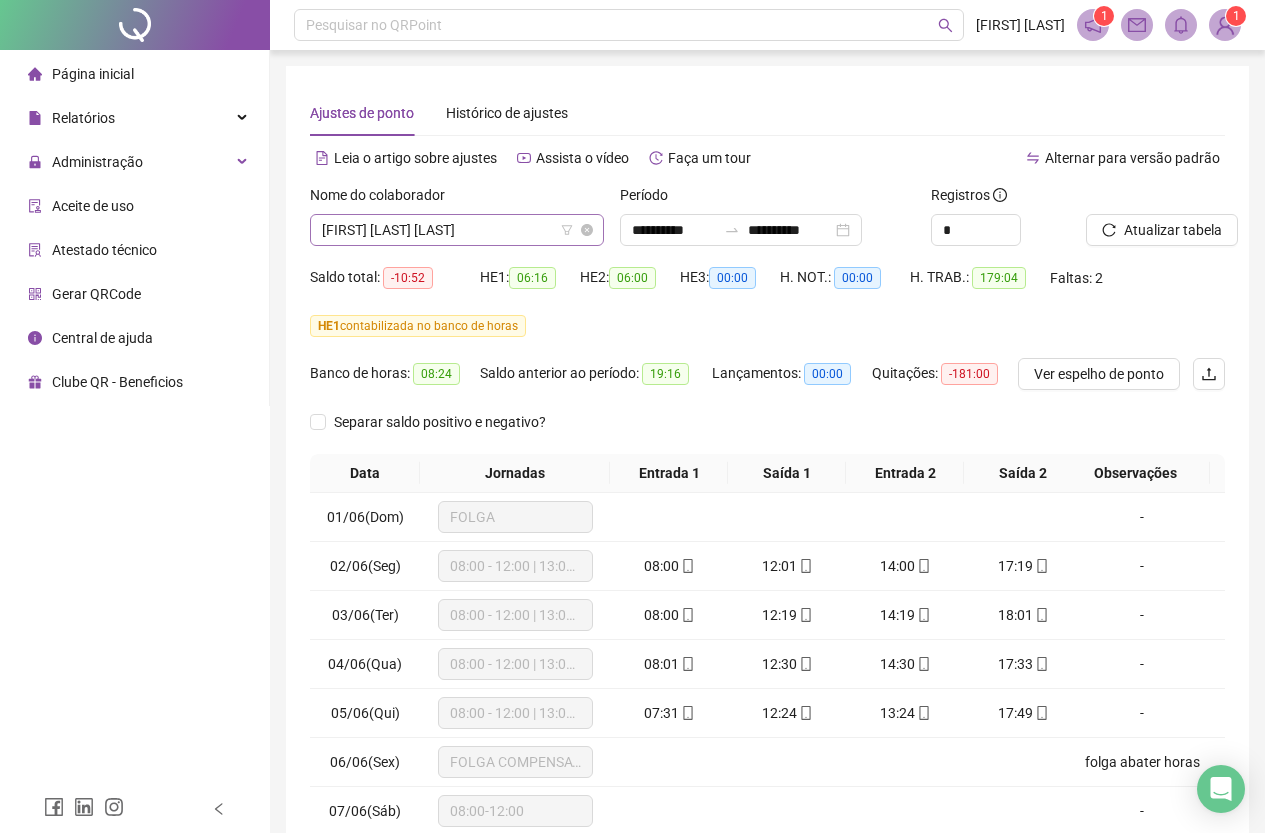 click on "[FIRST] [LAST] [LAST]" at bounding box center [457, 230] 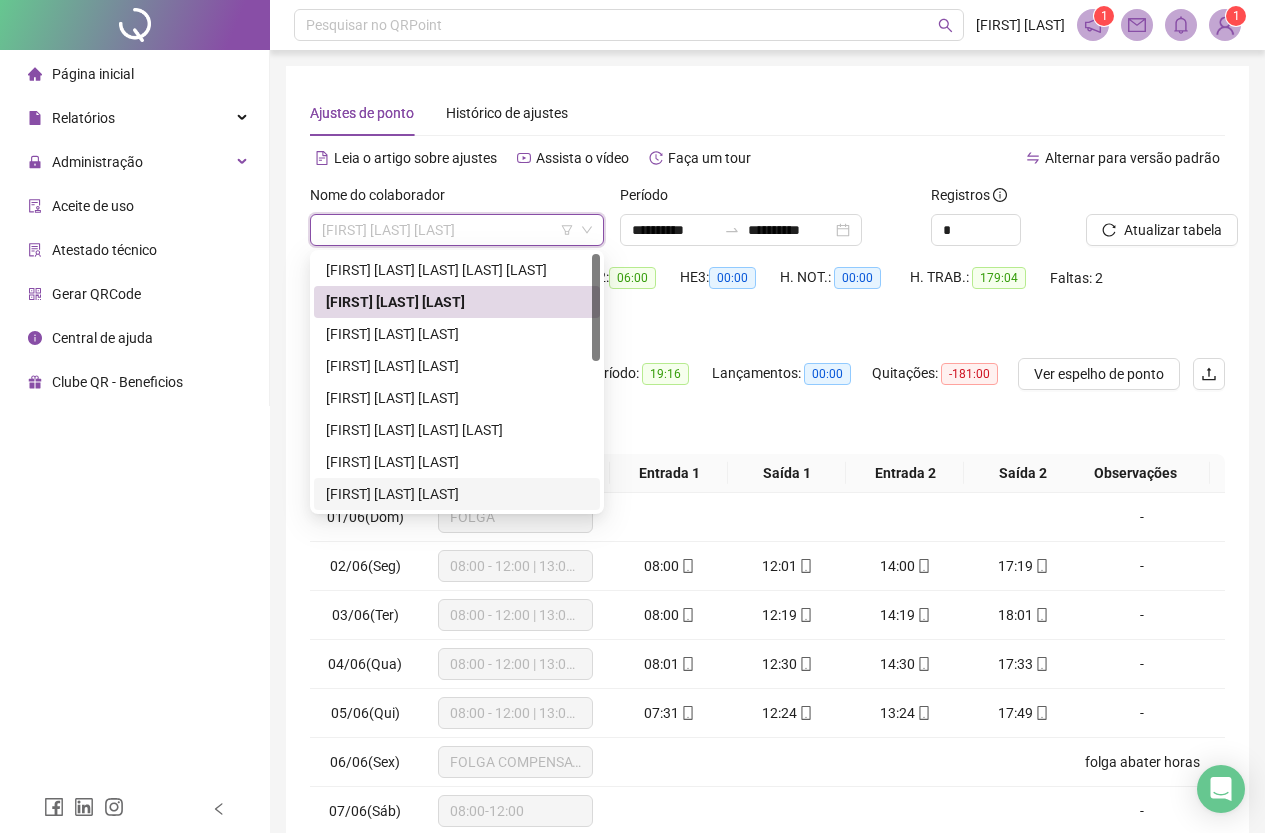 click on "[FIRST] [LAST] [LAST]" at bounding box center (457, 494) 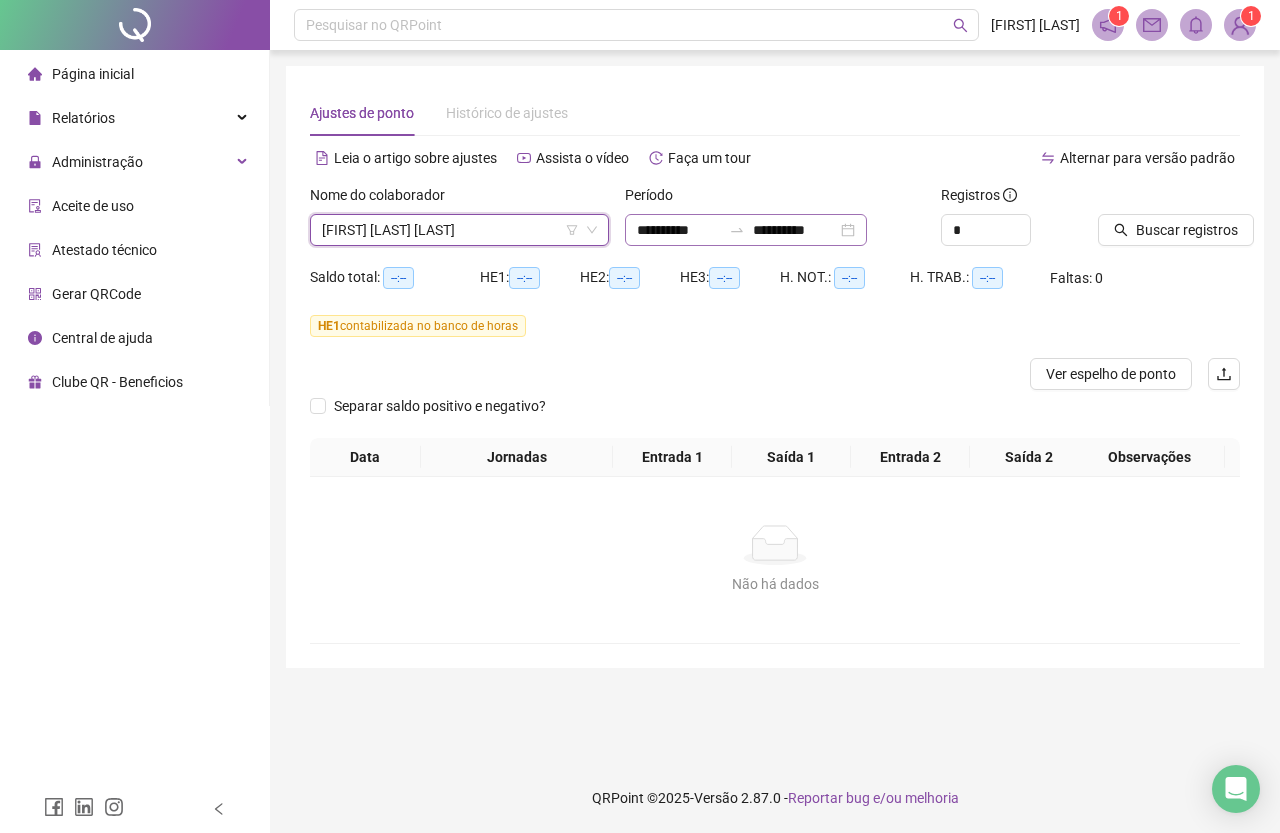 click on "**********" at bounding box center (746, 230) 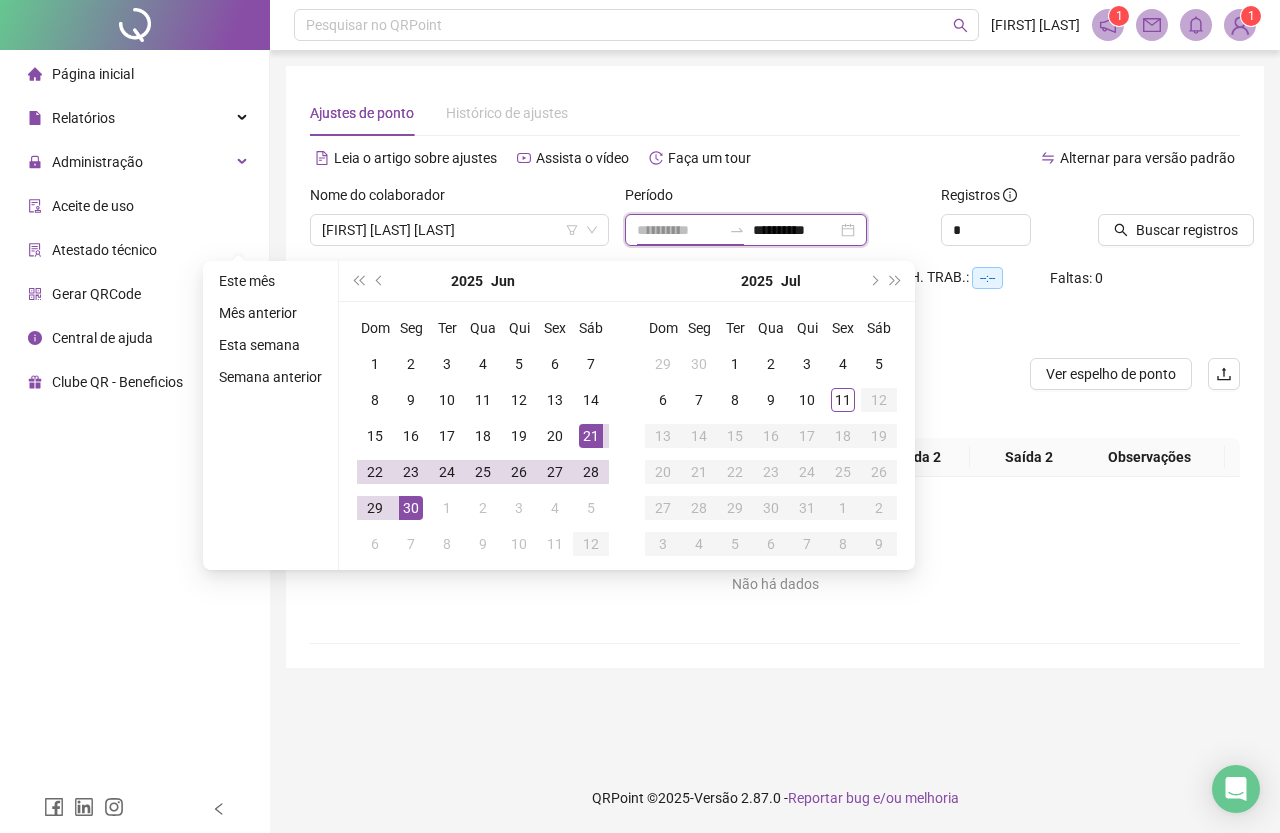 type on "**********" 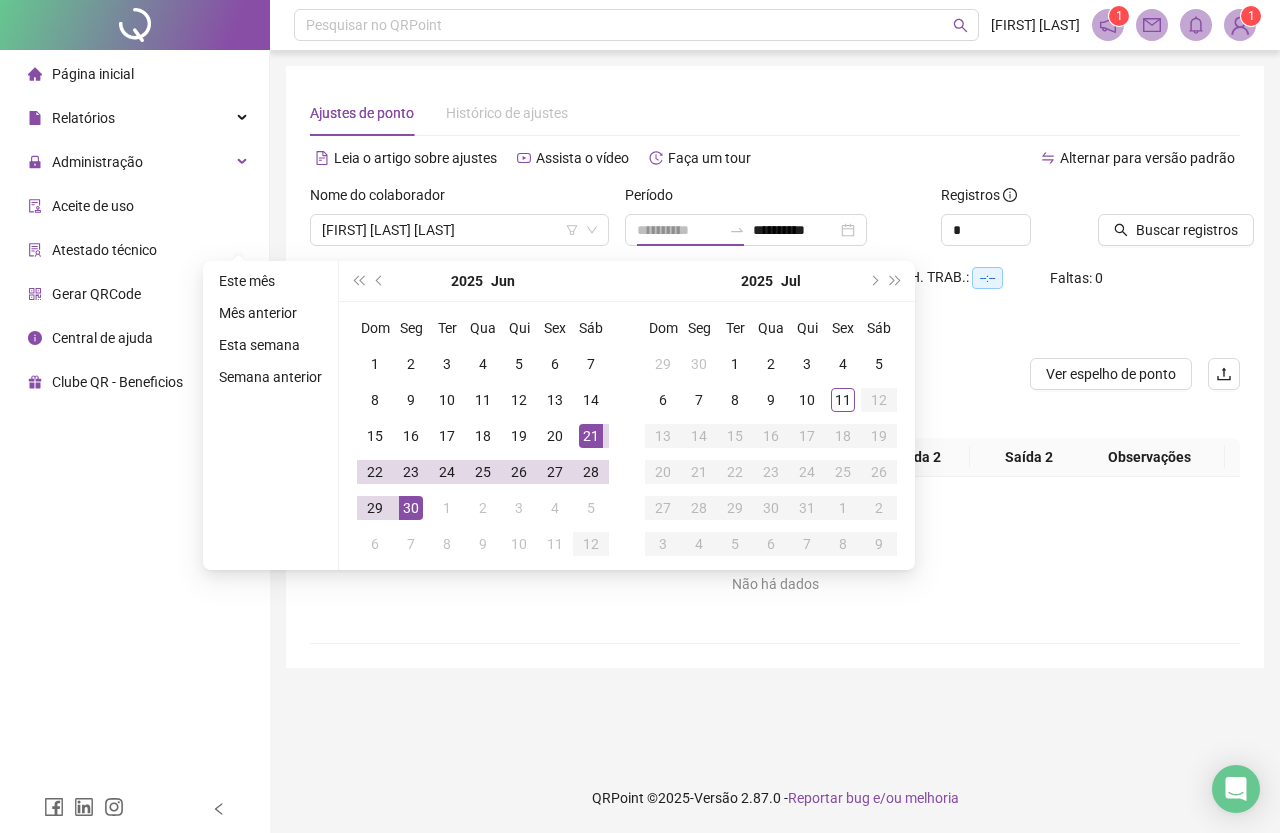 click on "21" at bounding box center [591, 436] 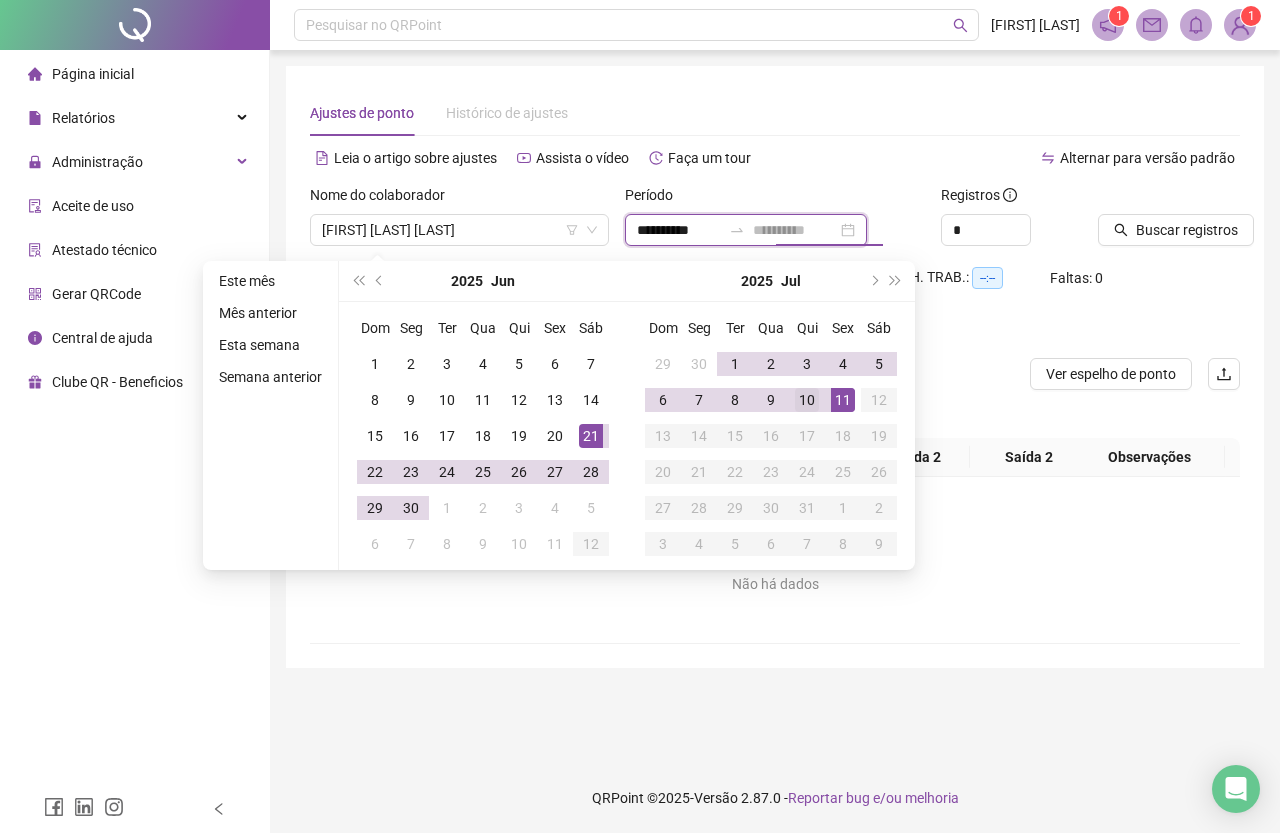 type on "**********" 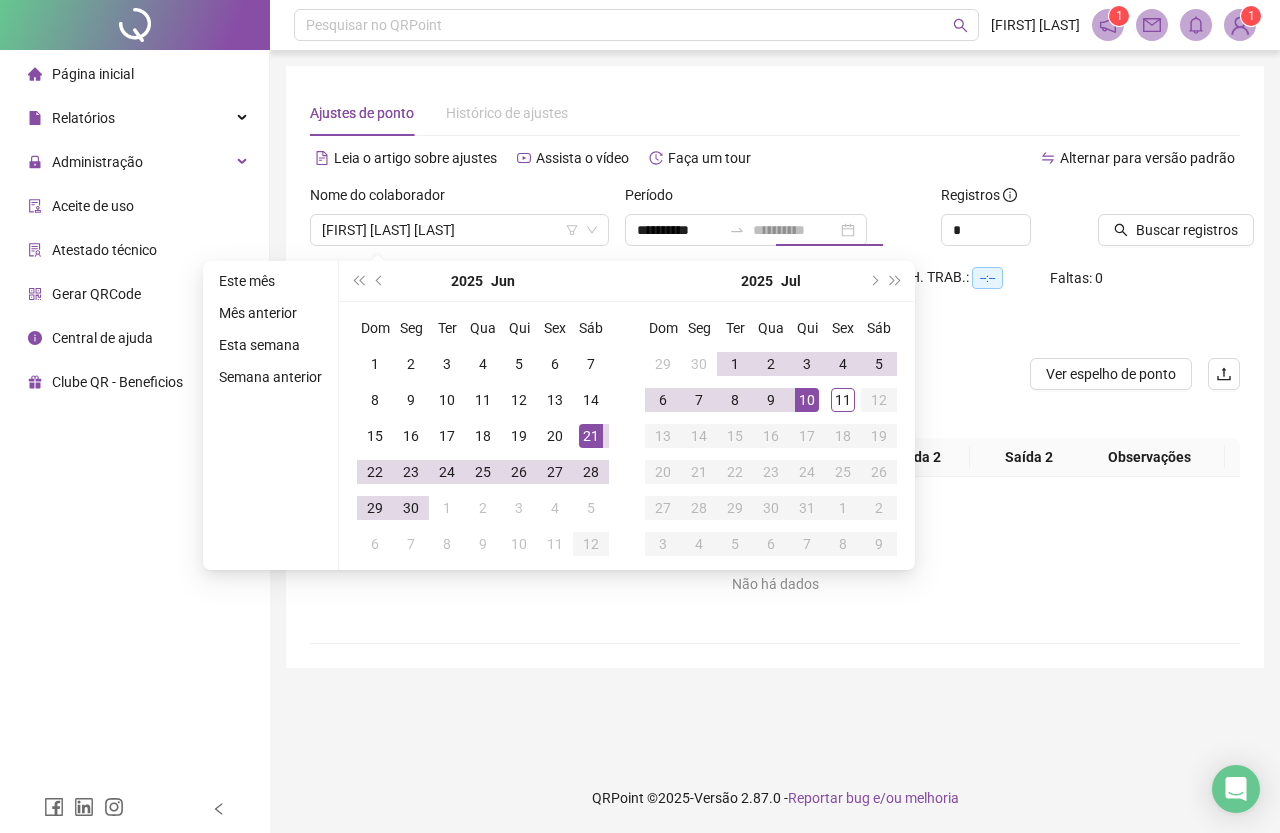 click on "10" at bounding box center [807, 400] 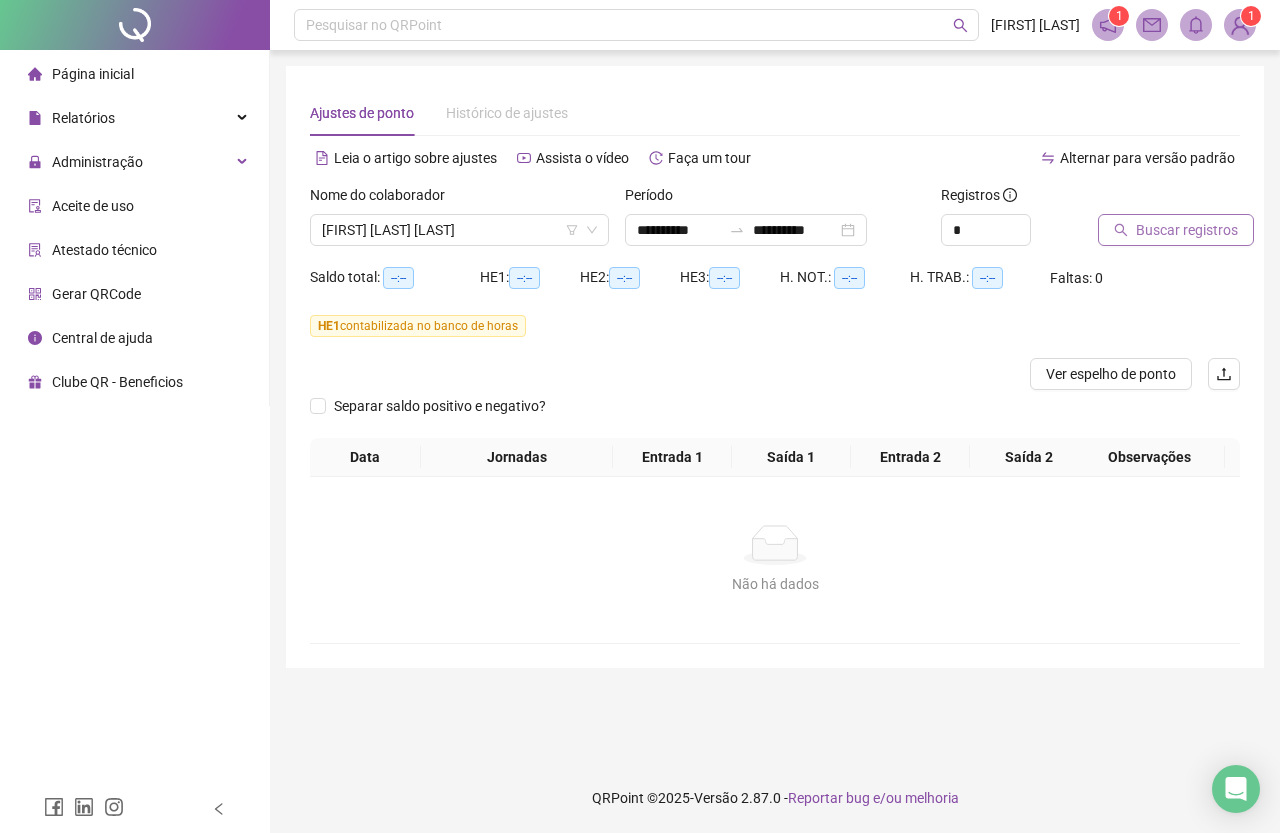 click on "Buscar registros" at bounding box center (1187, 230) 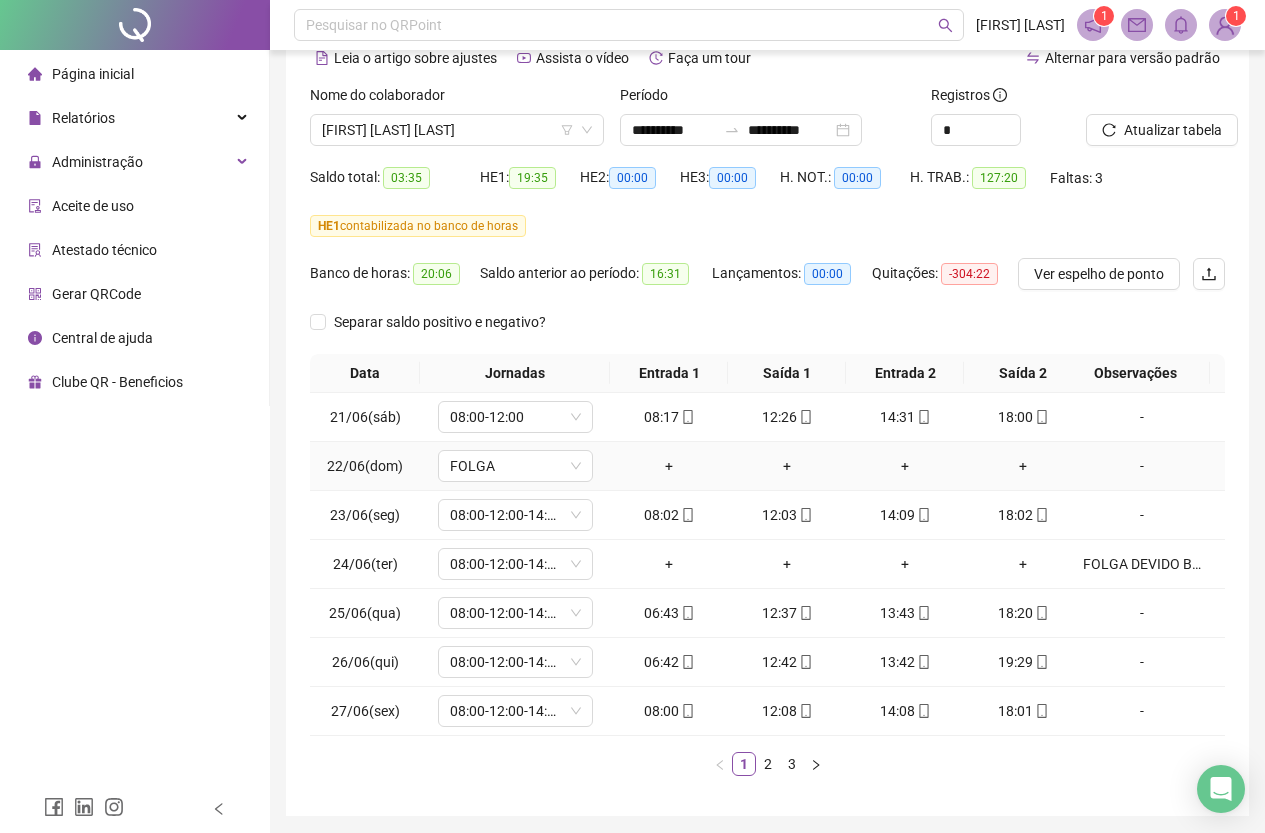 scroll, scrollTop: 184, scrollLeft: 0, axis: vertical 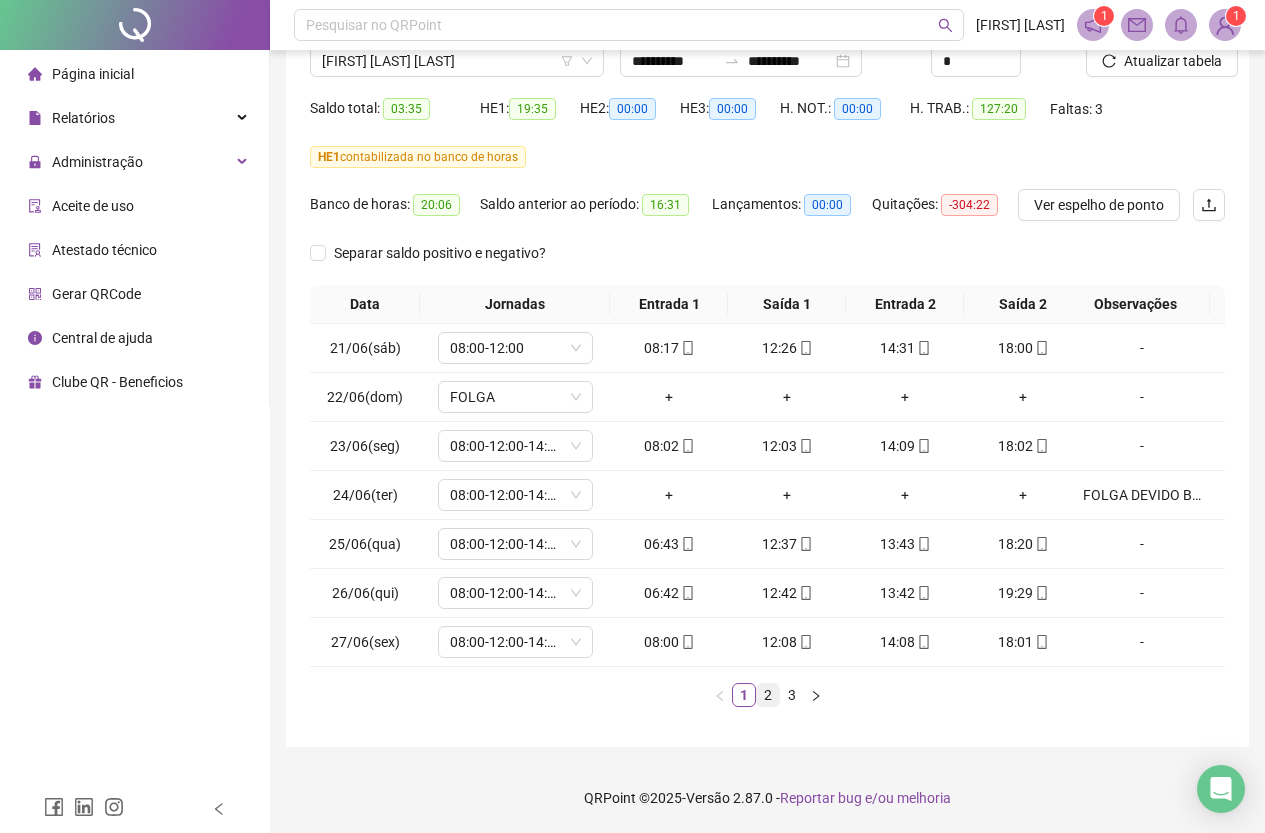 click on "2" at bounding box center [768, 695] 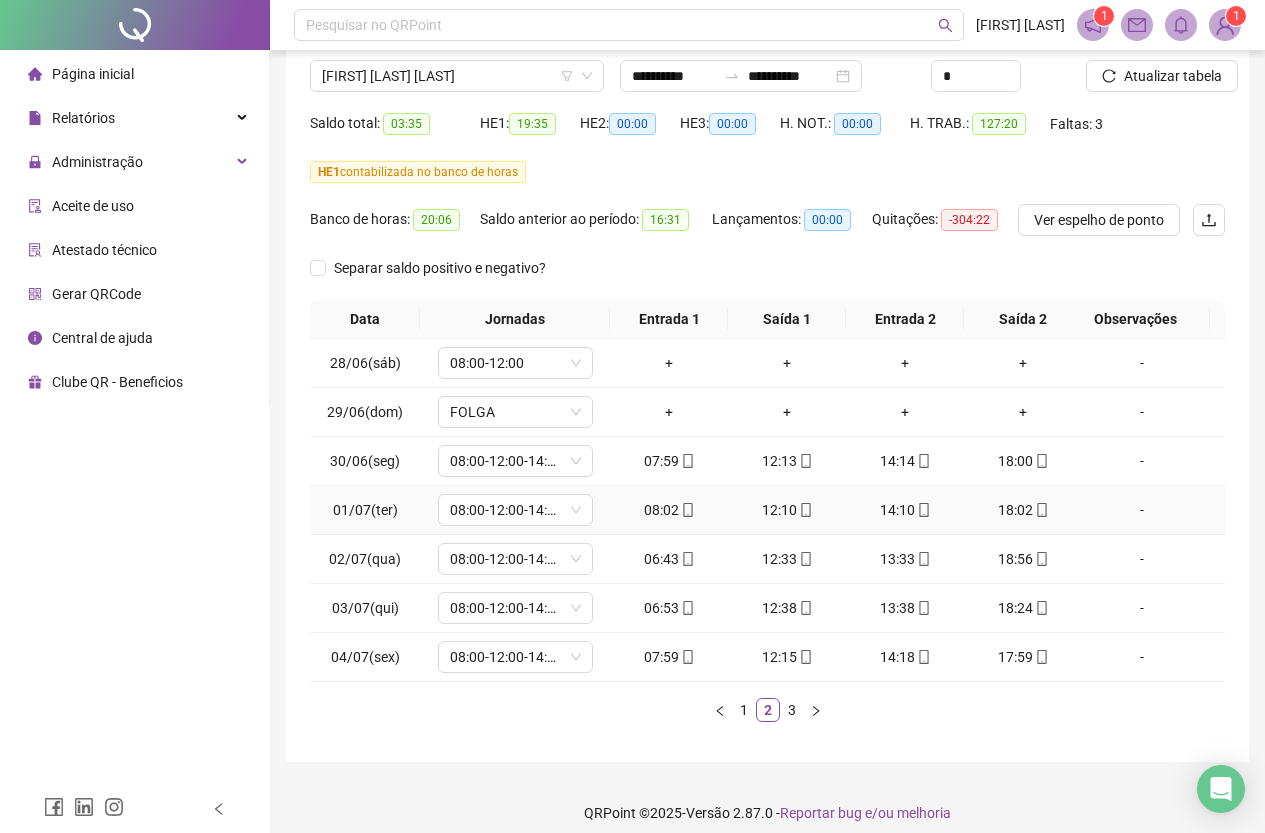 scroll, scrollTop: 184, scrollLeft: 0, axis: vertical 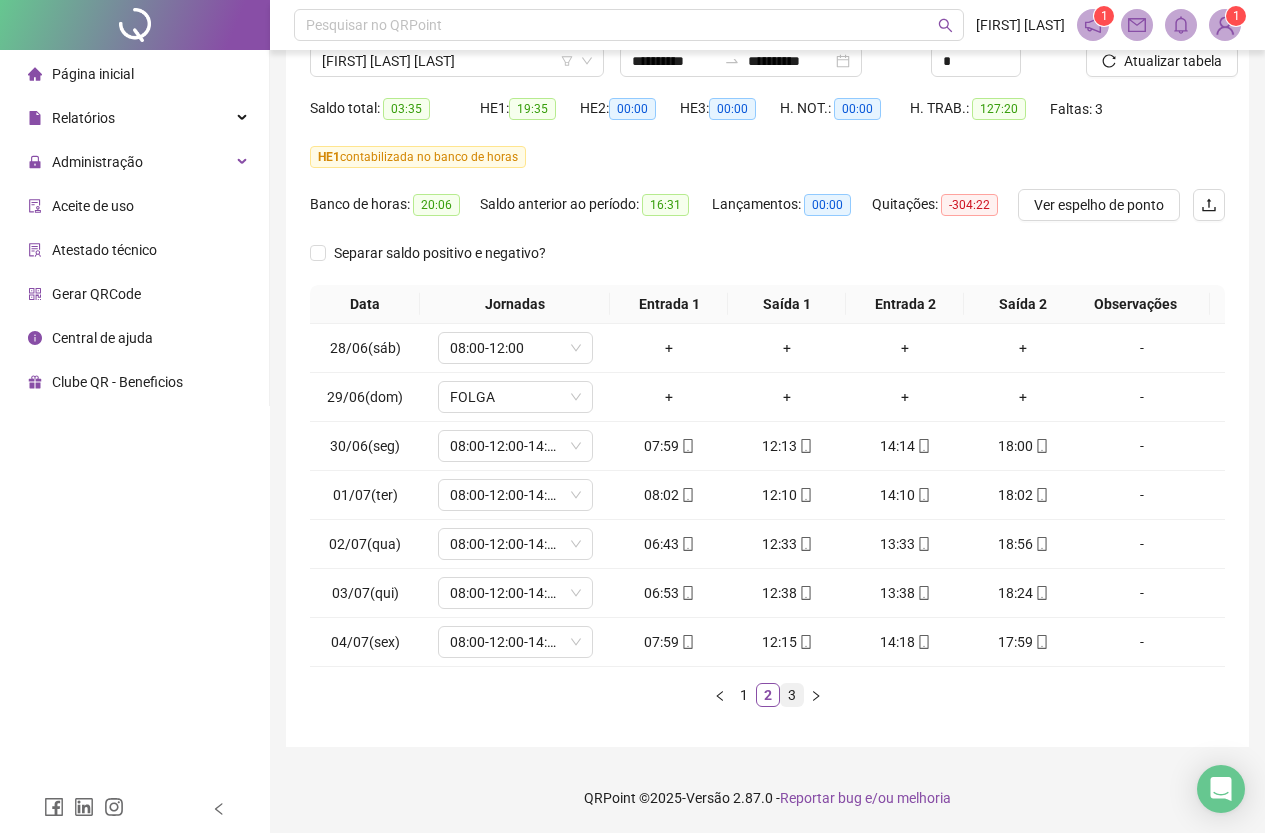 click on "3" at bounding box center [792, 695] 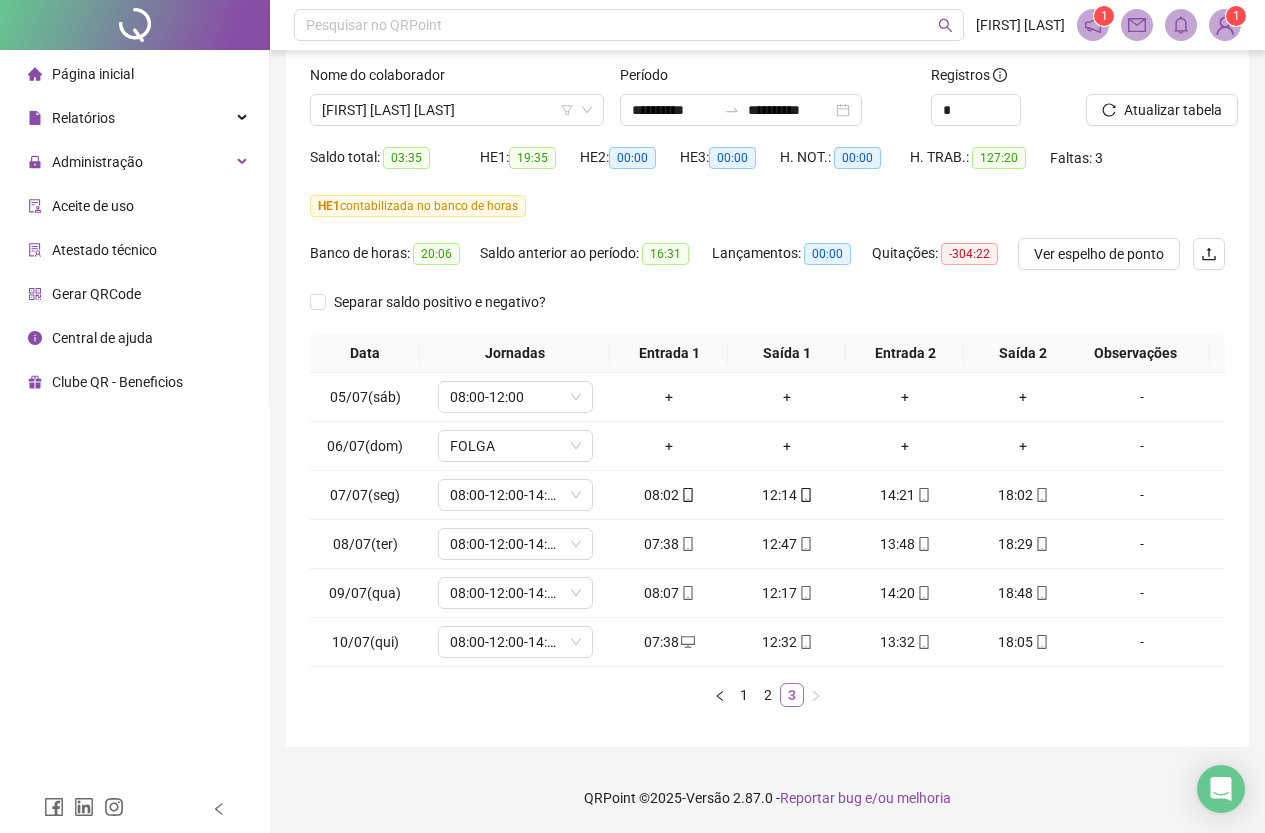 scroll, scrollTop: 135, scrollLeft: 0, axis: vertical 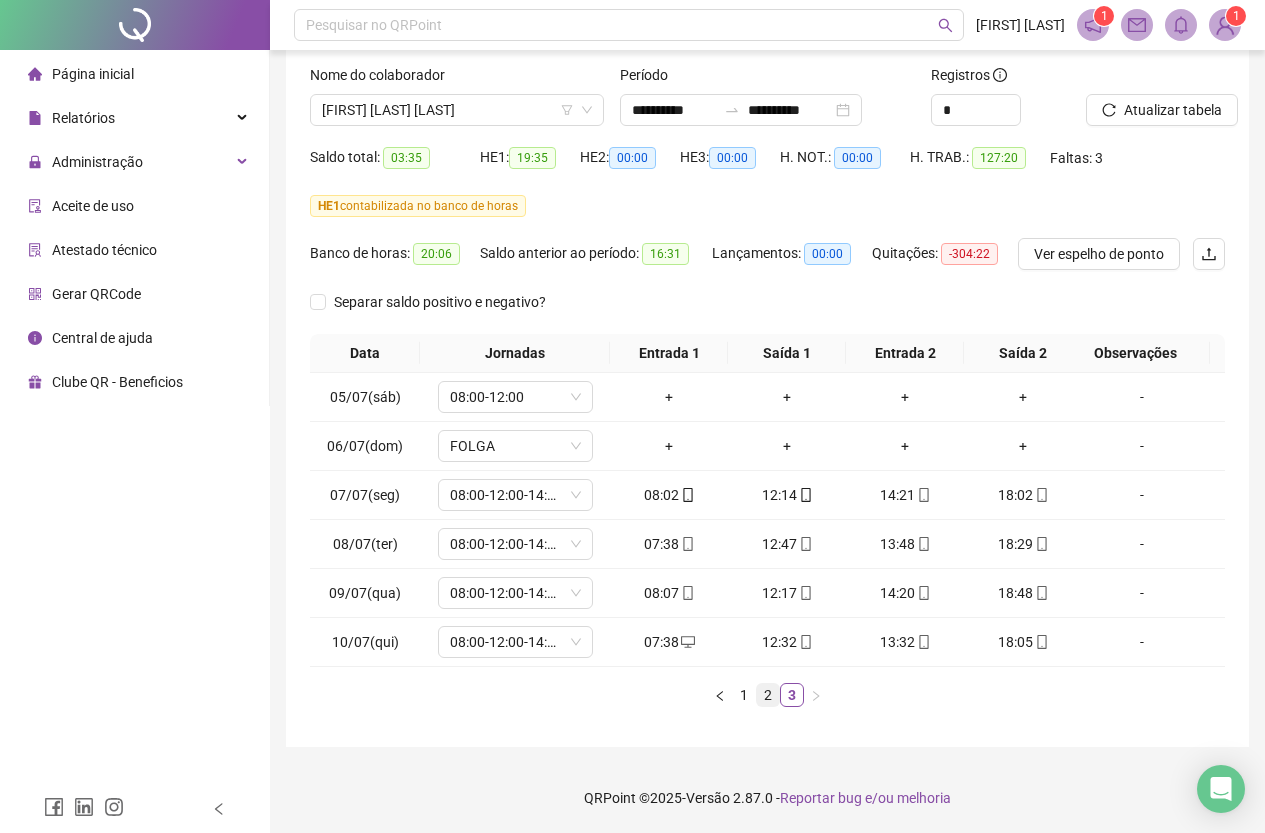 click on "2" at bounding box center [768, 695] 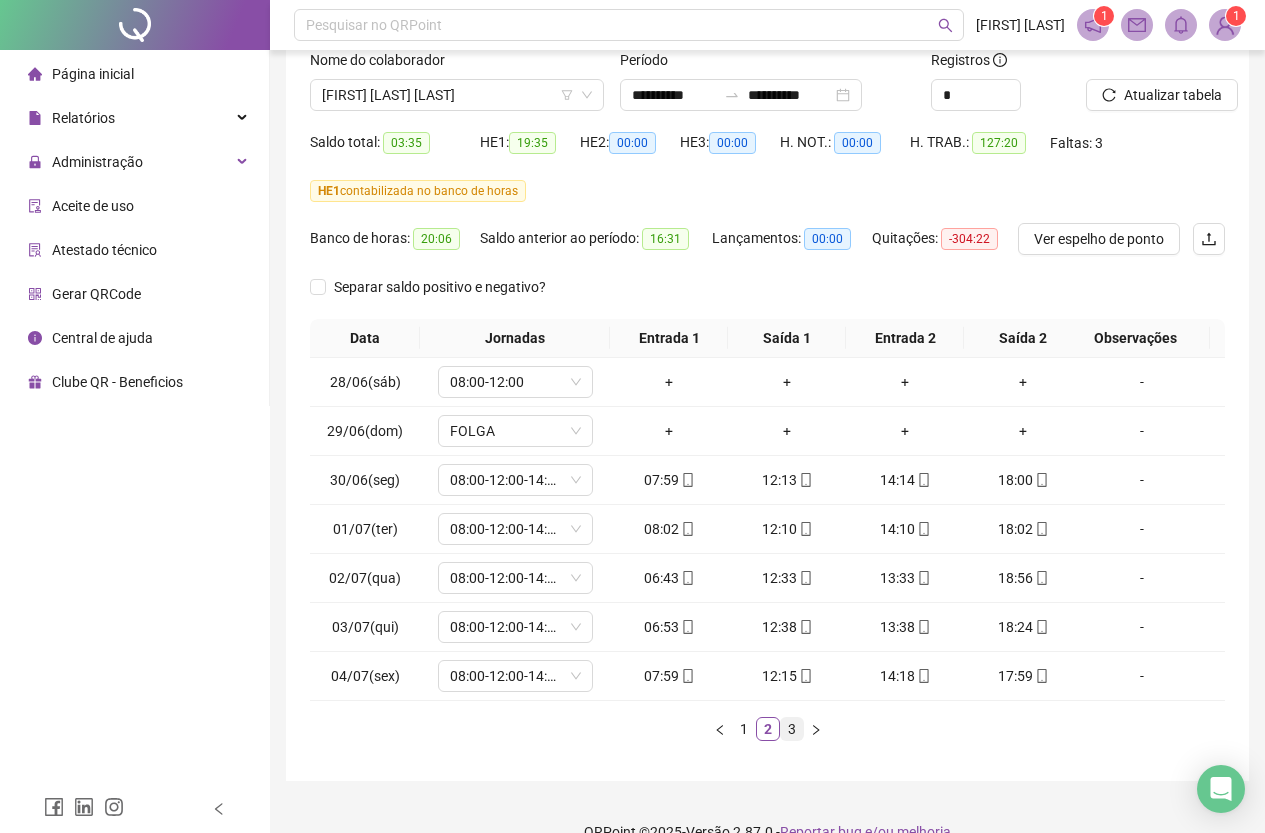 click on "3" at bounding box center [792, 729] 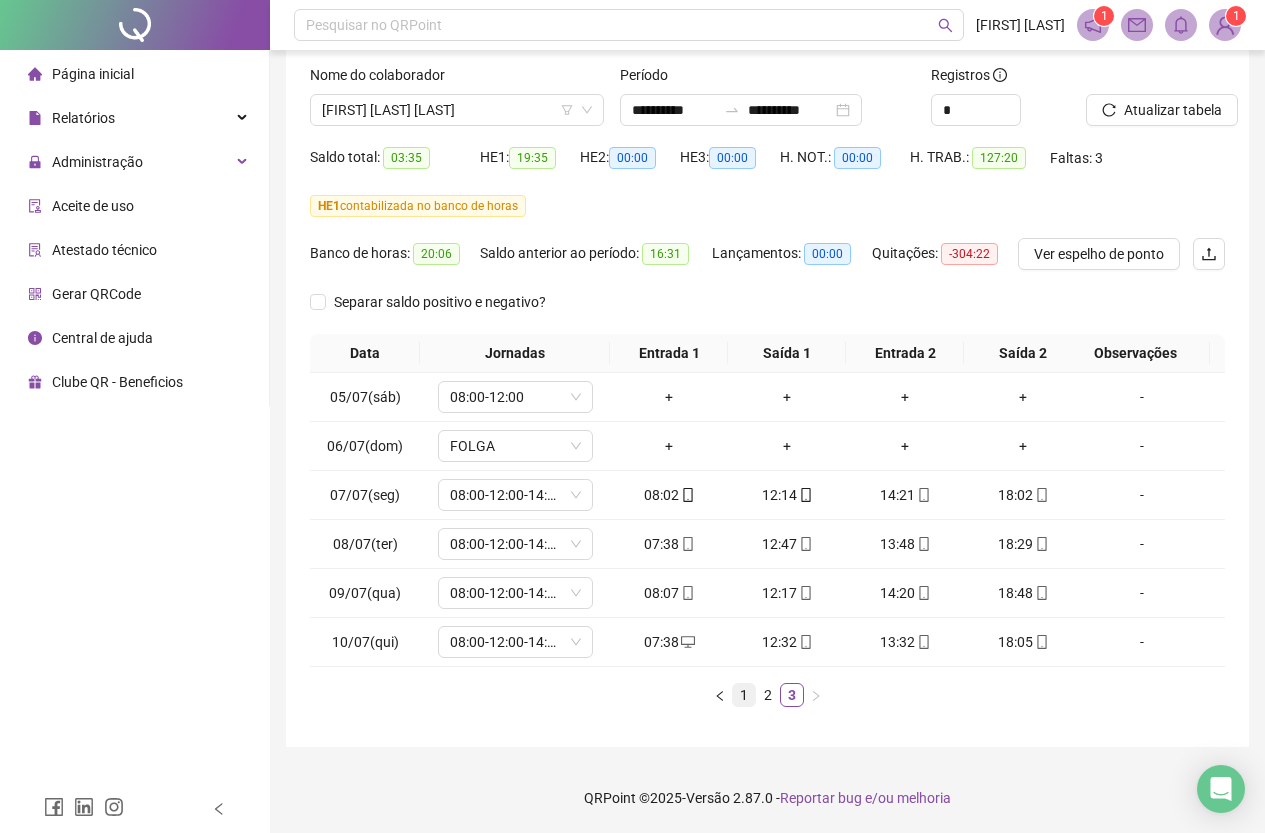 click on "1" at bounding box center (744, 695) 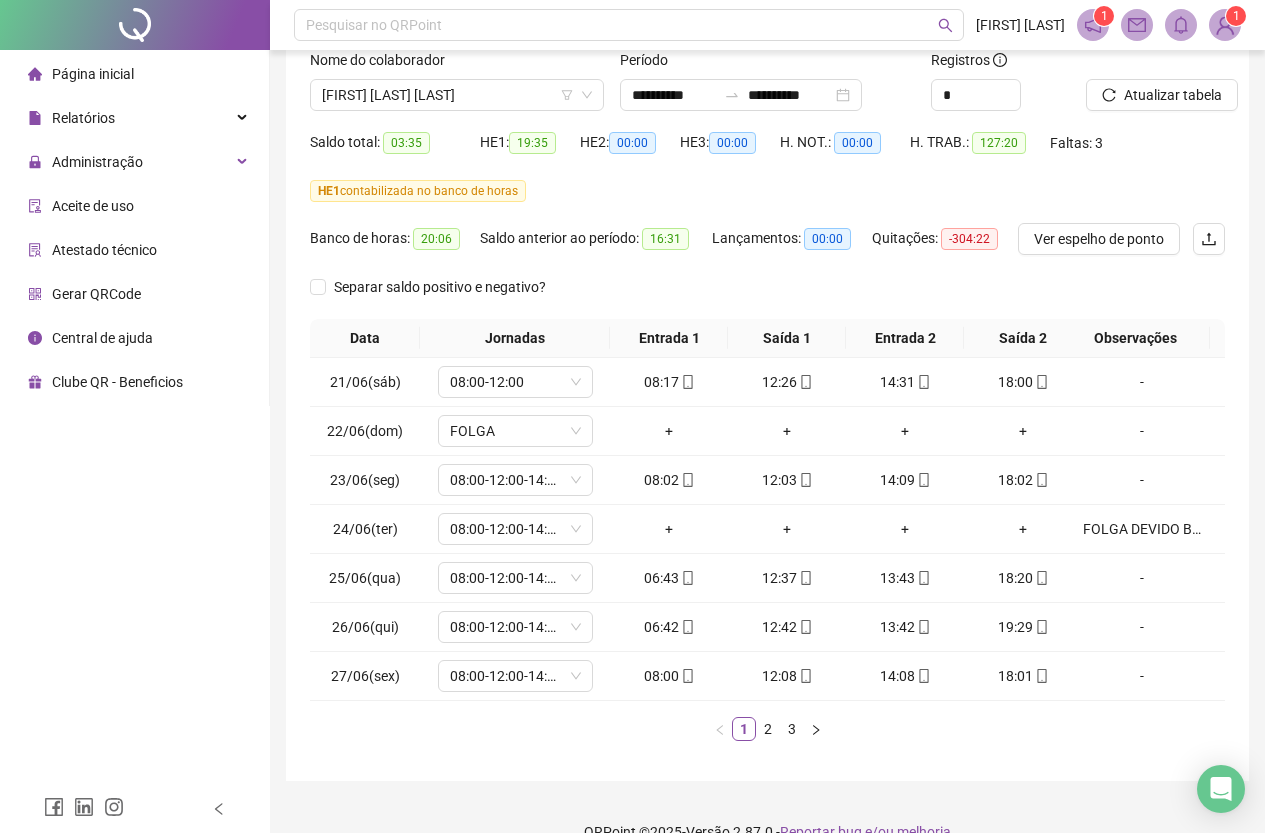 click on "3" at bounding box center [792, 729] 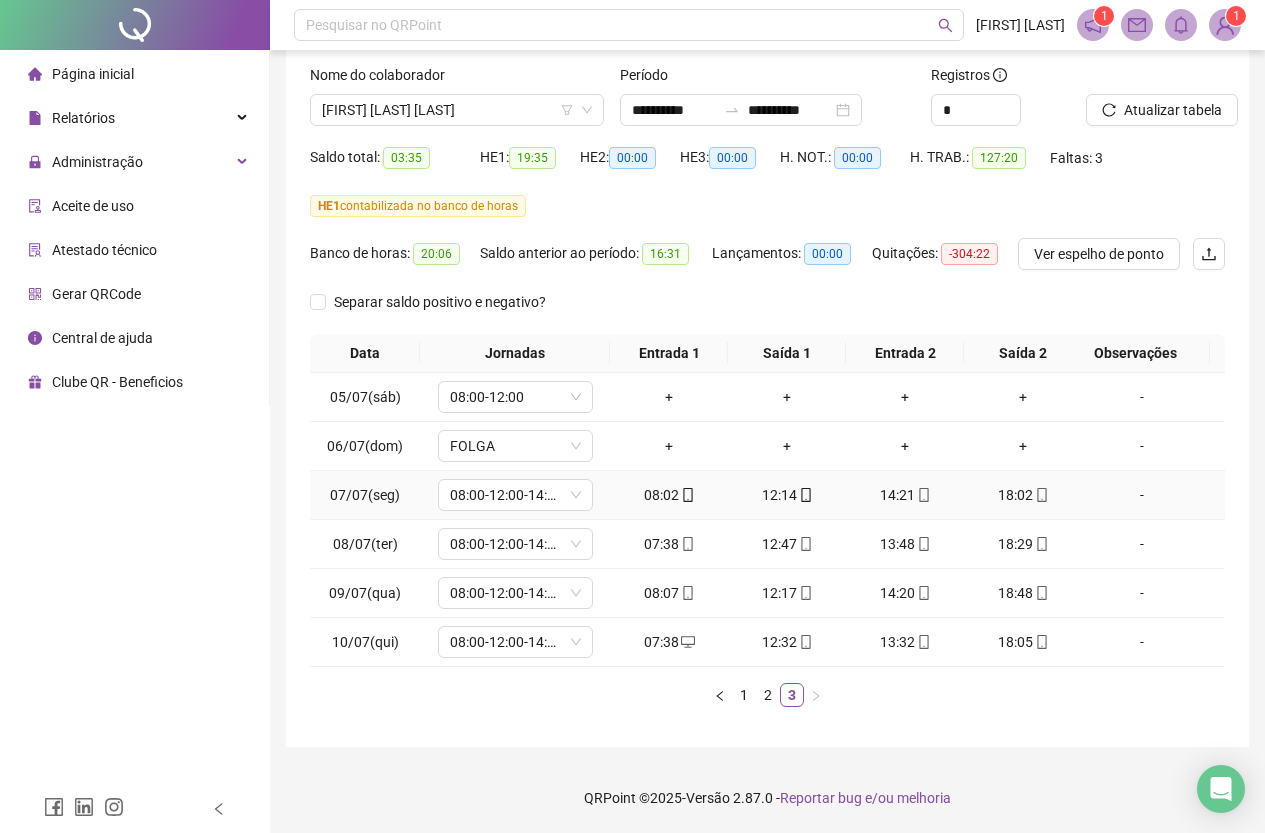 click 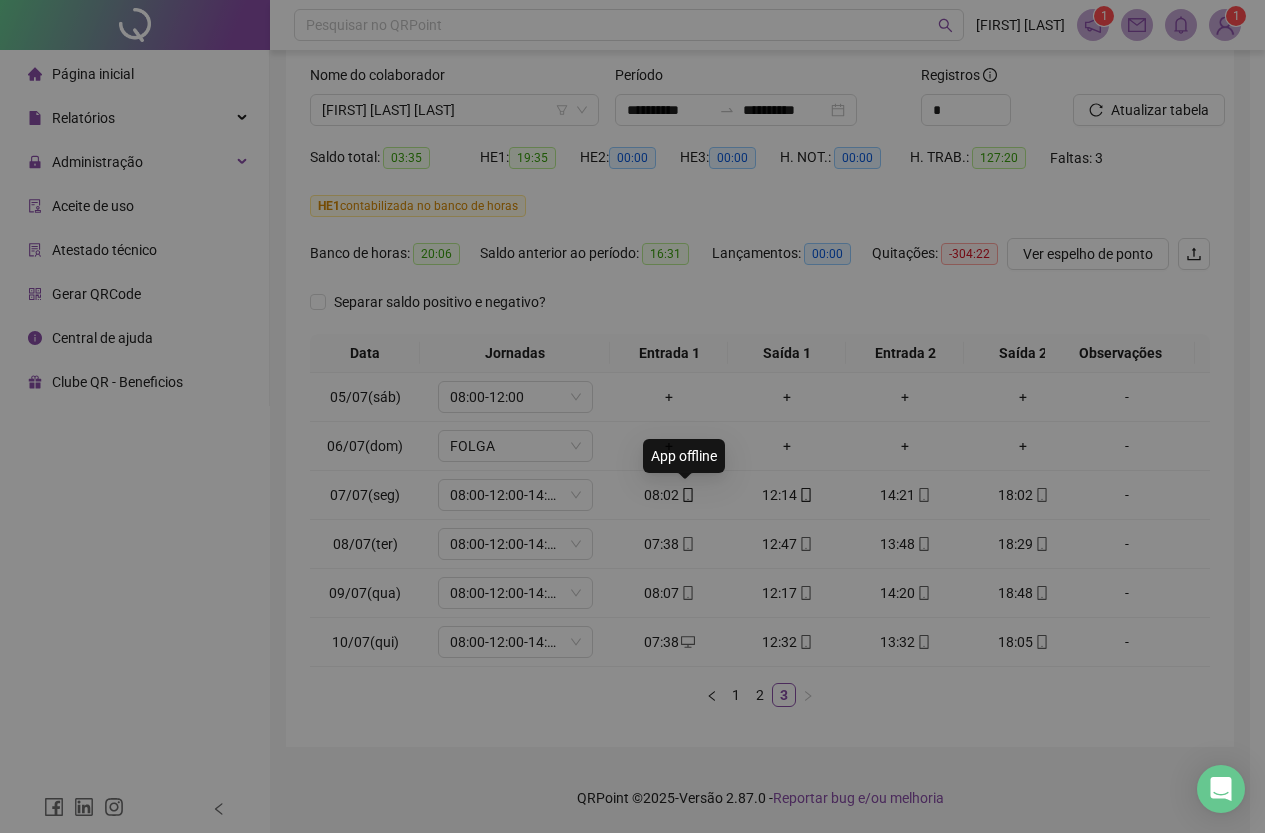 type on "**********" 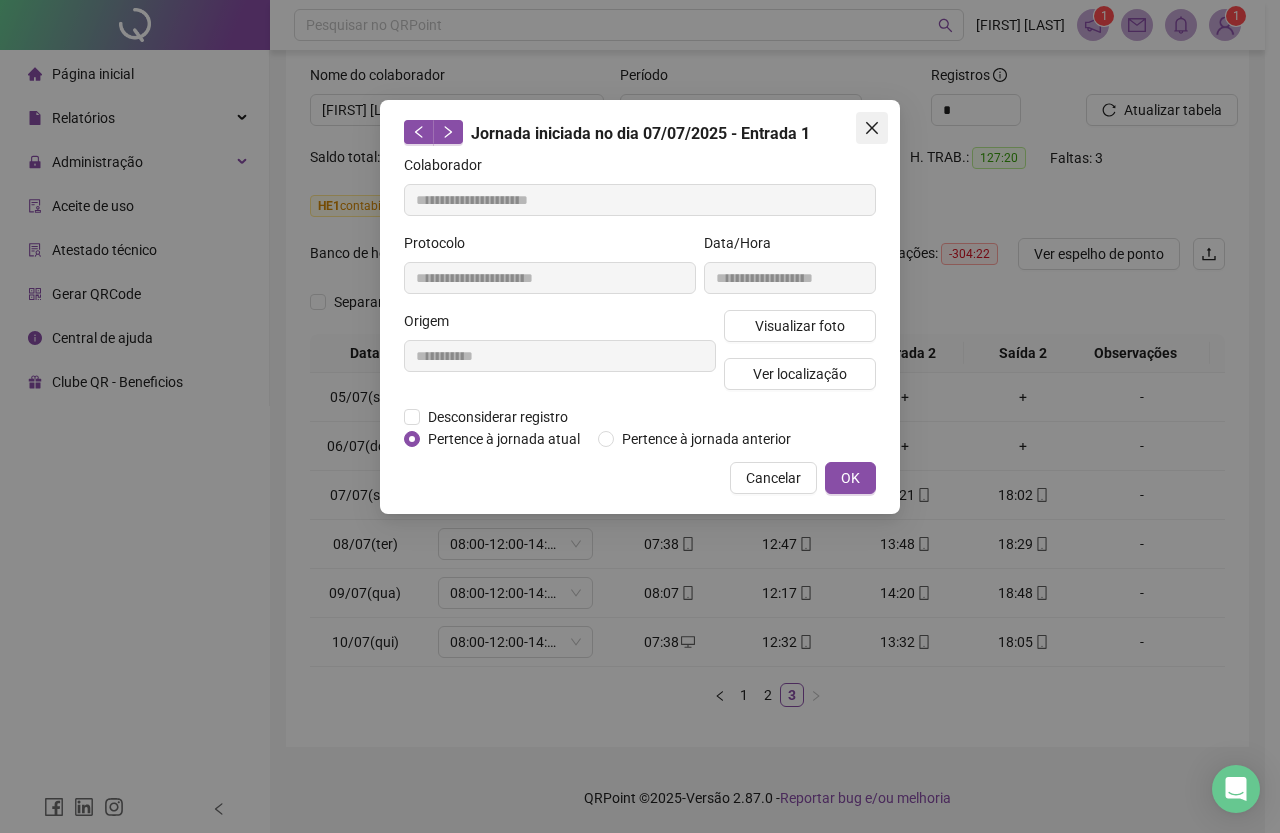 click 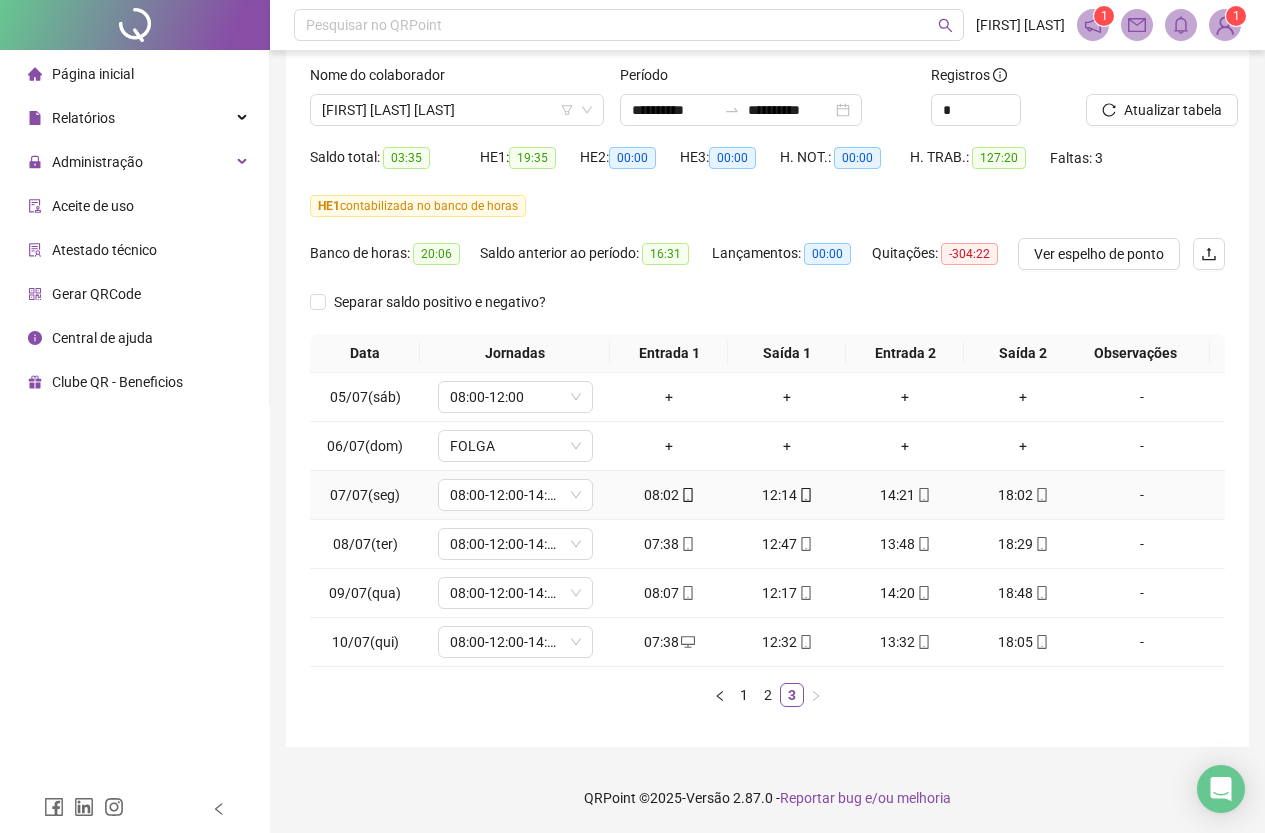 click 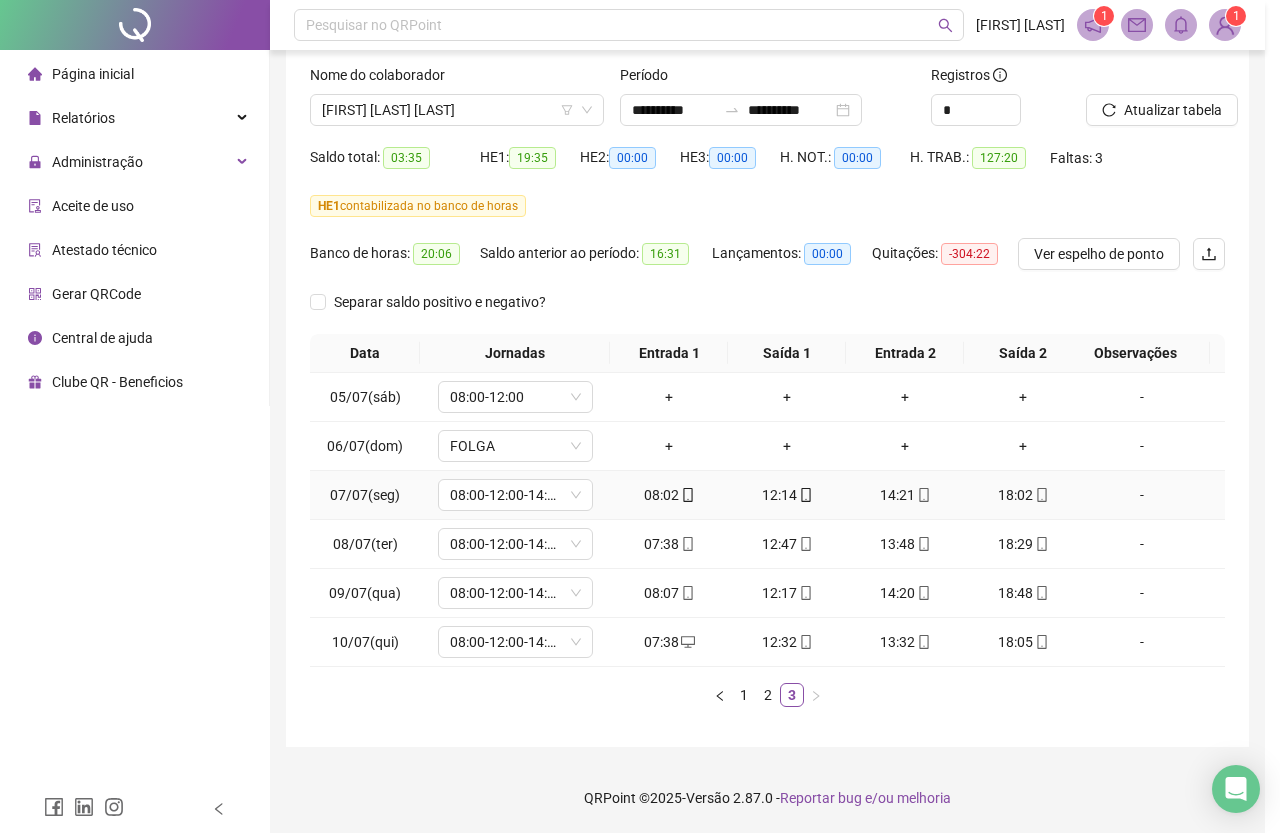 type on "**********" 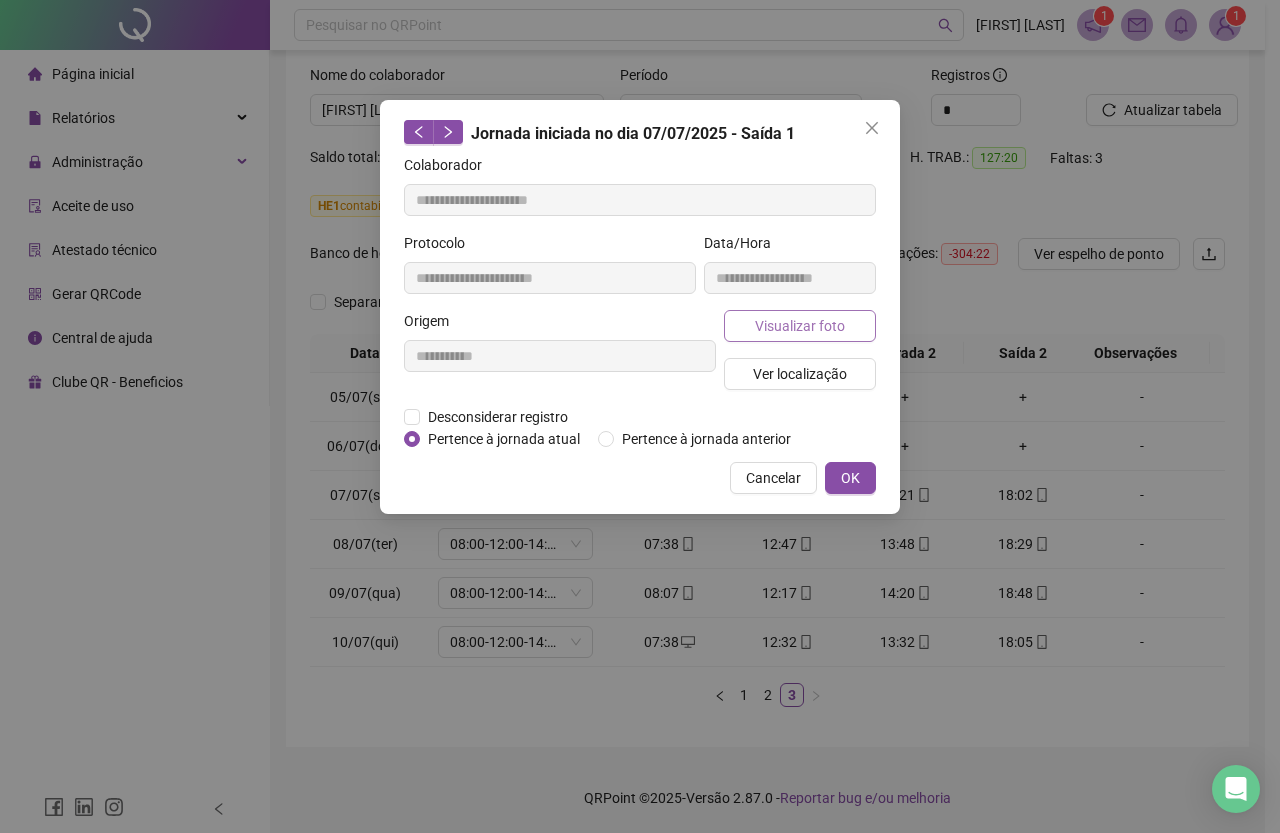click on "Visualizar foto" at bounding box center (800, 326) 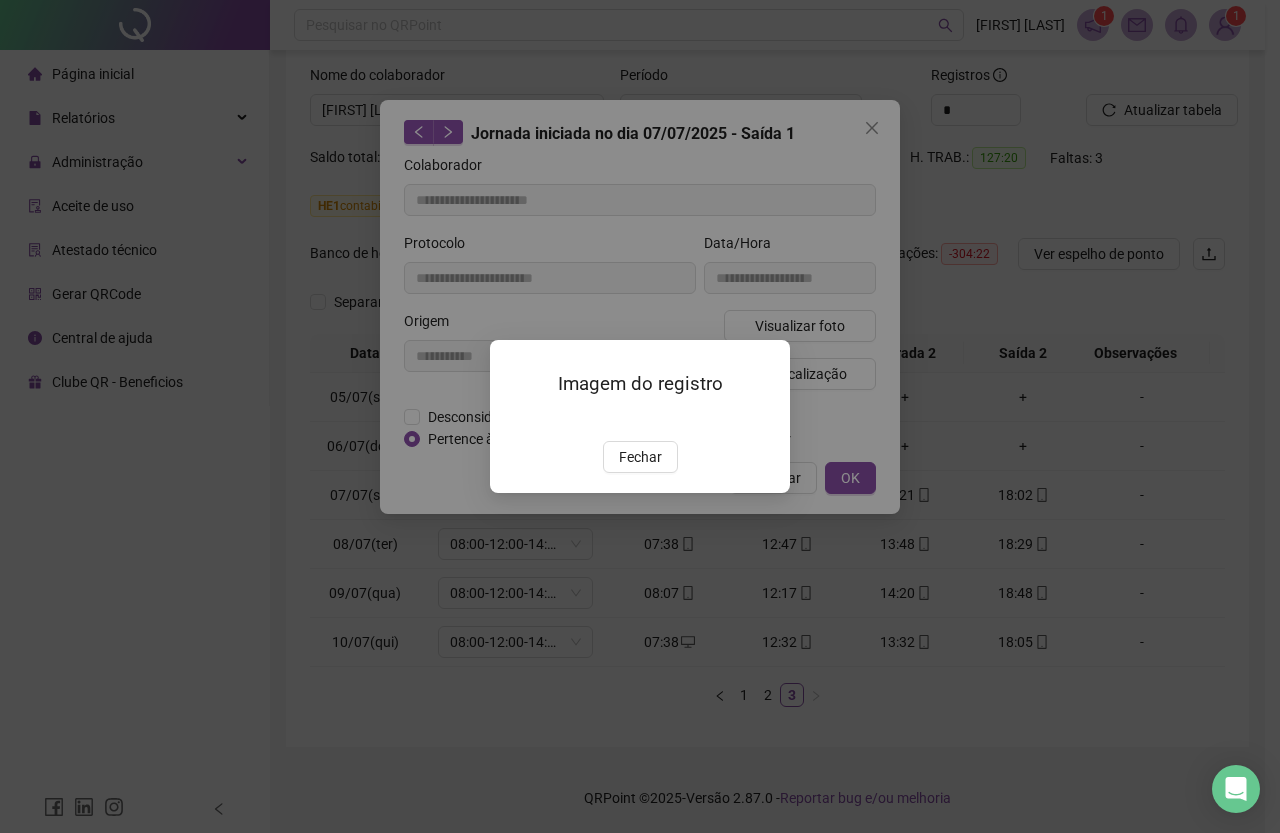 click at bounding box center [514, 420] 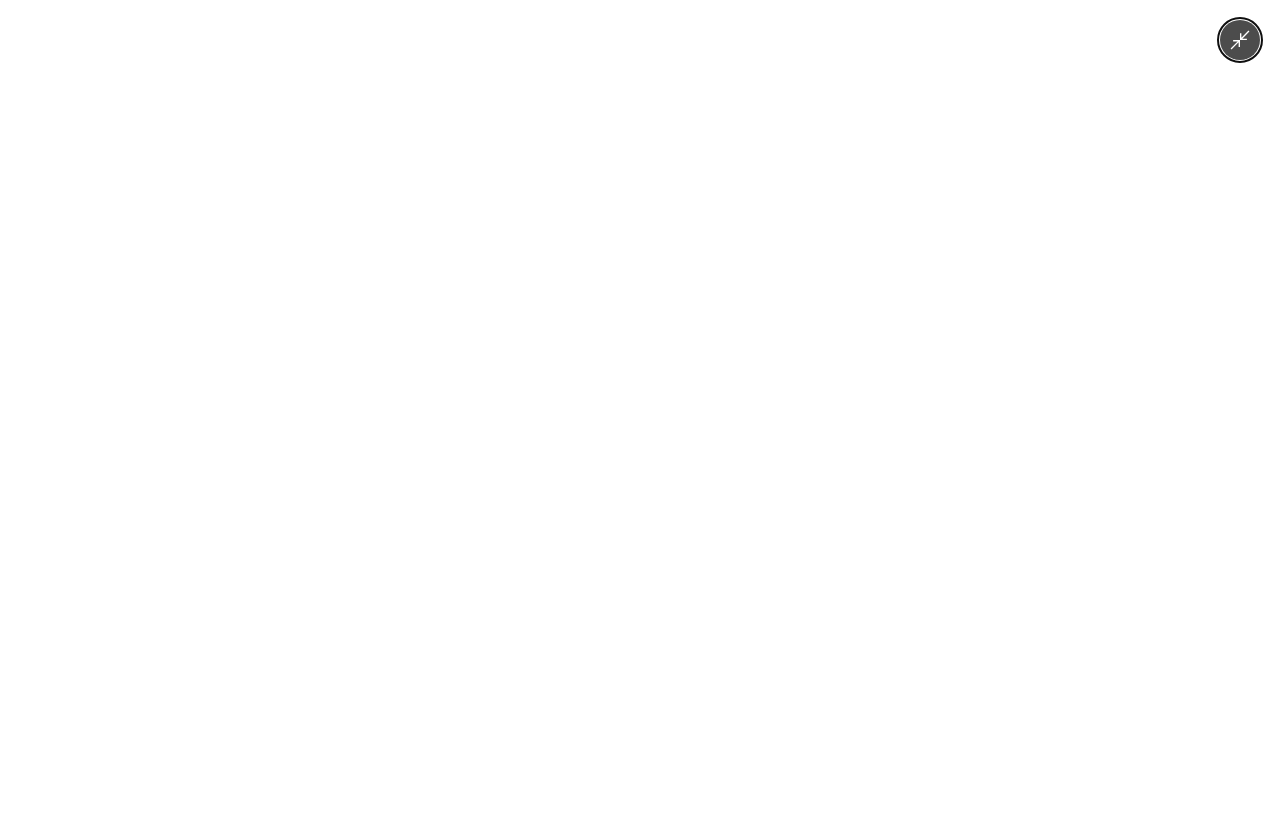 click at bounding box center (640, 416) 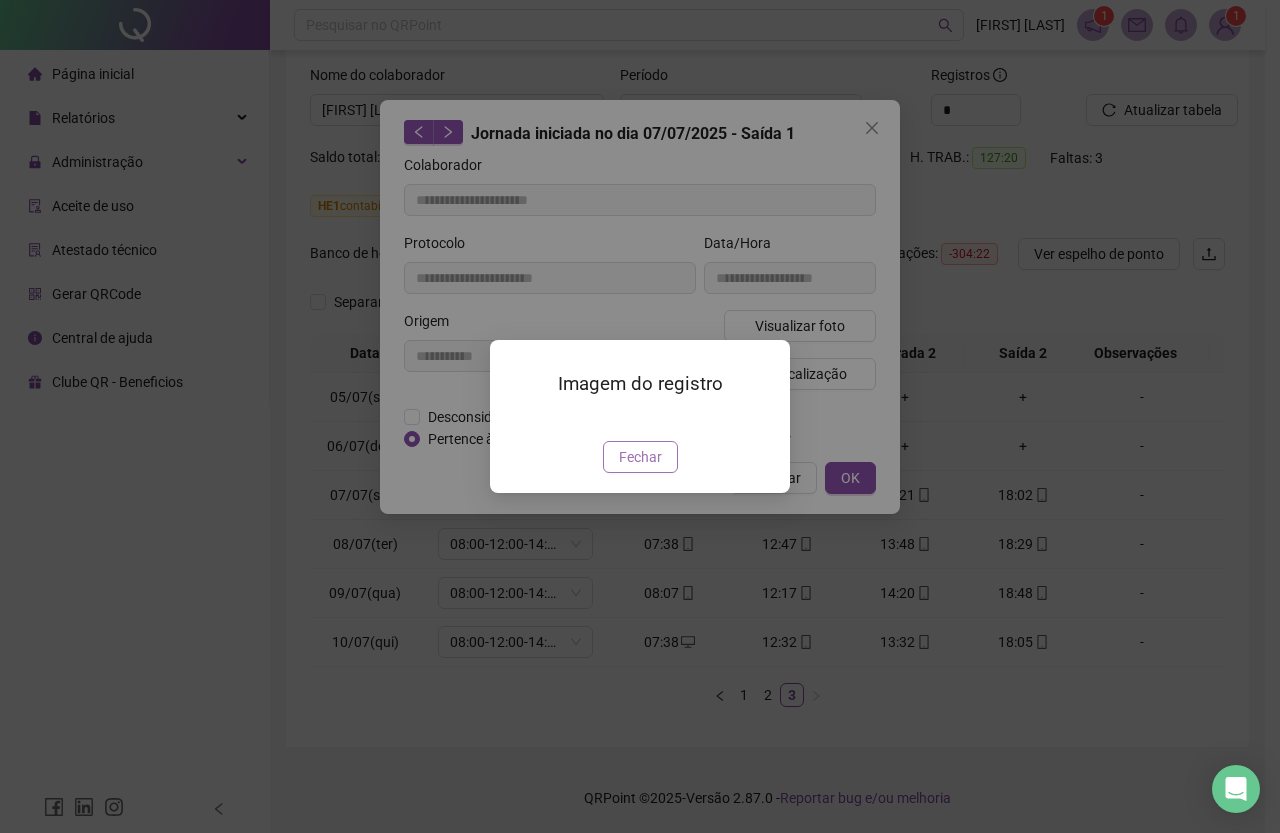 click on "Fechar" at bounding box center [640, 457] 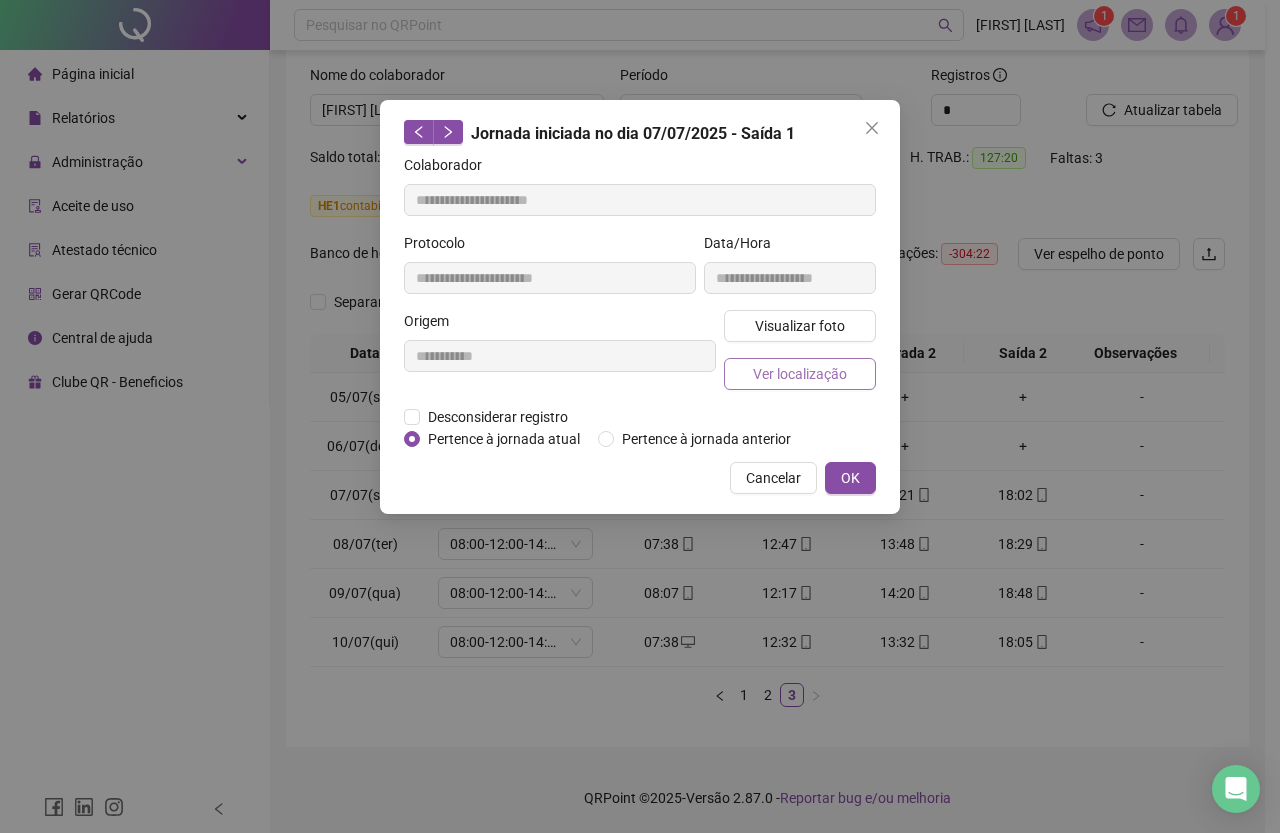 click on "Ver localização" at bounding box center (800, 374) 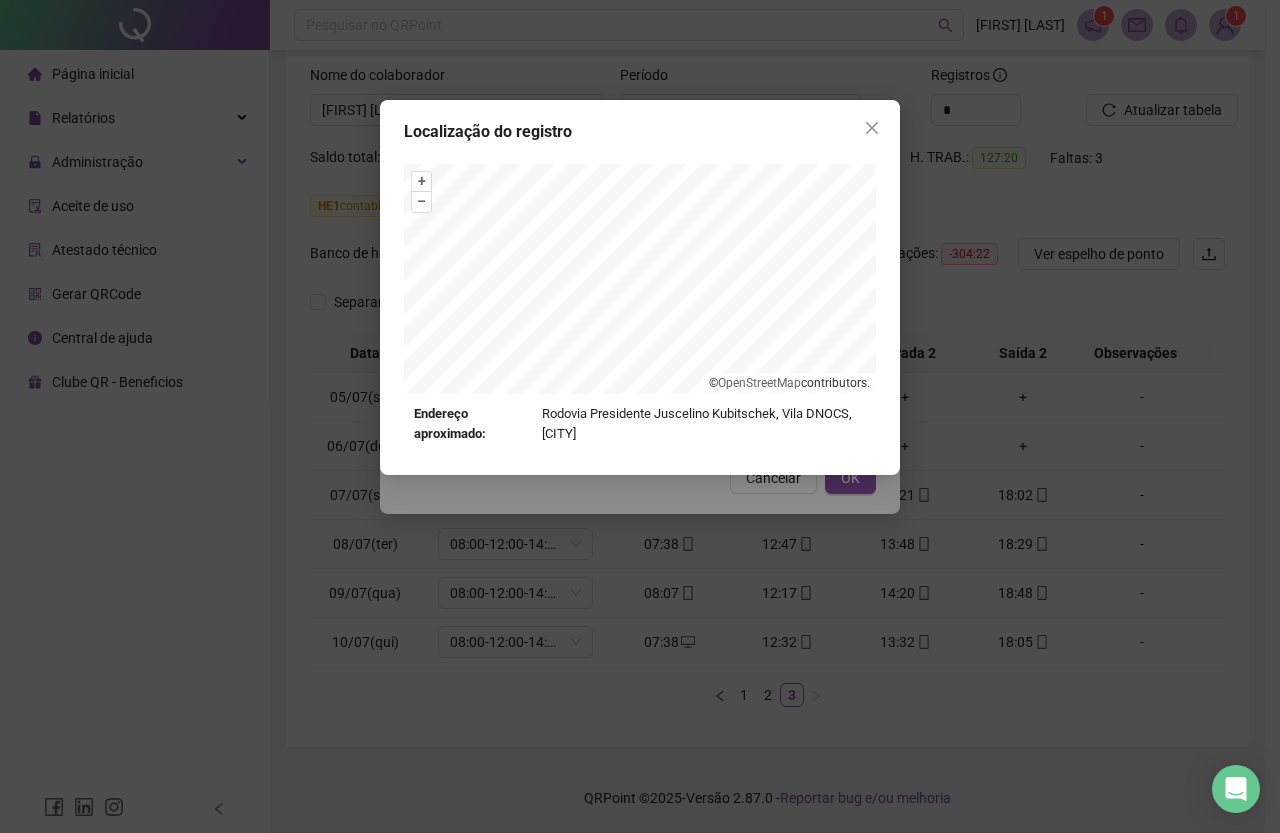 click on "Localização do registro" at bounding box center (640, 132) 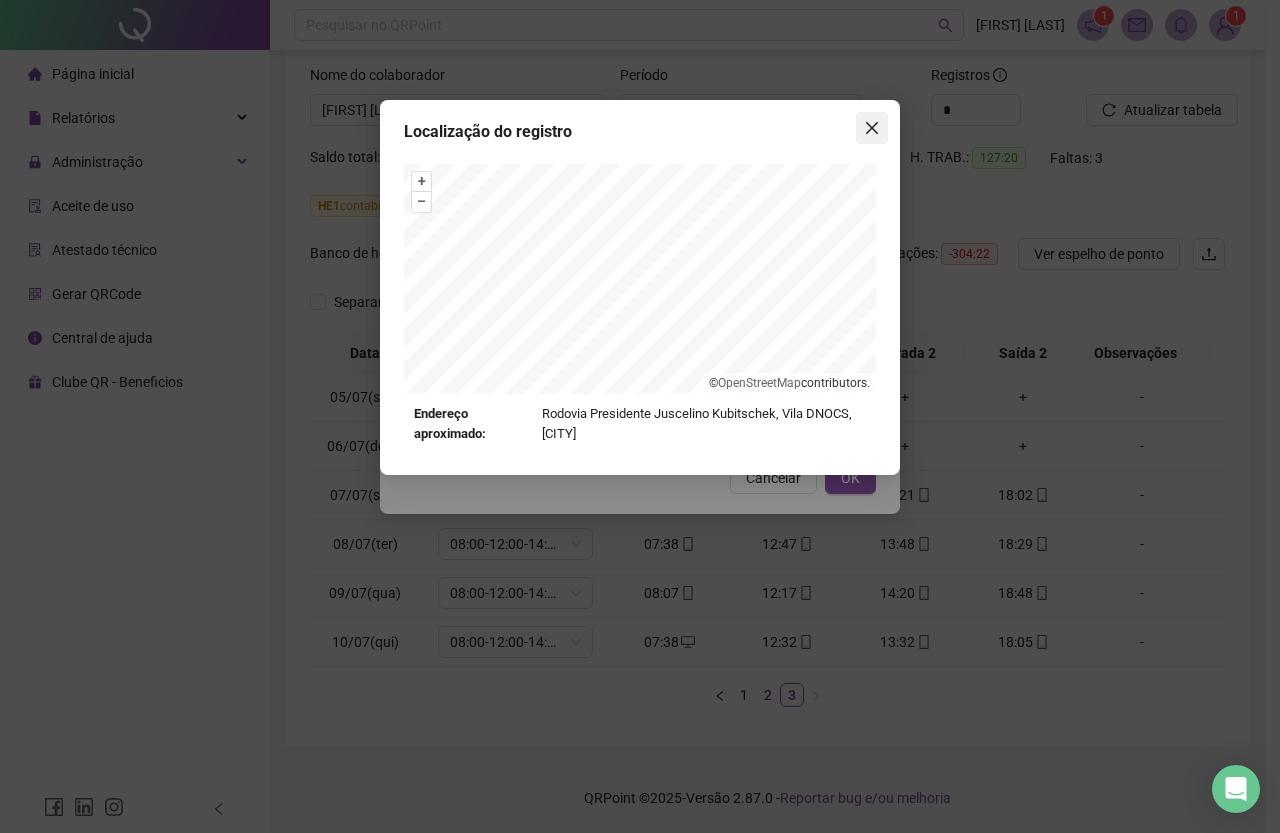 click at bounding box center [872, 128] 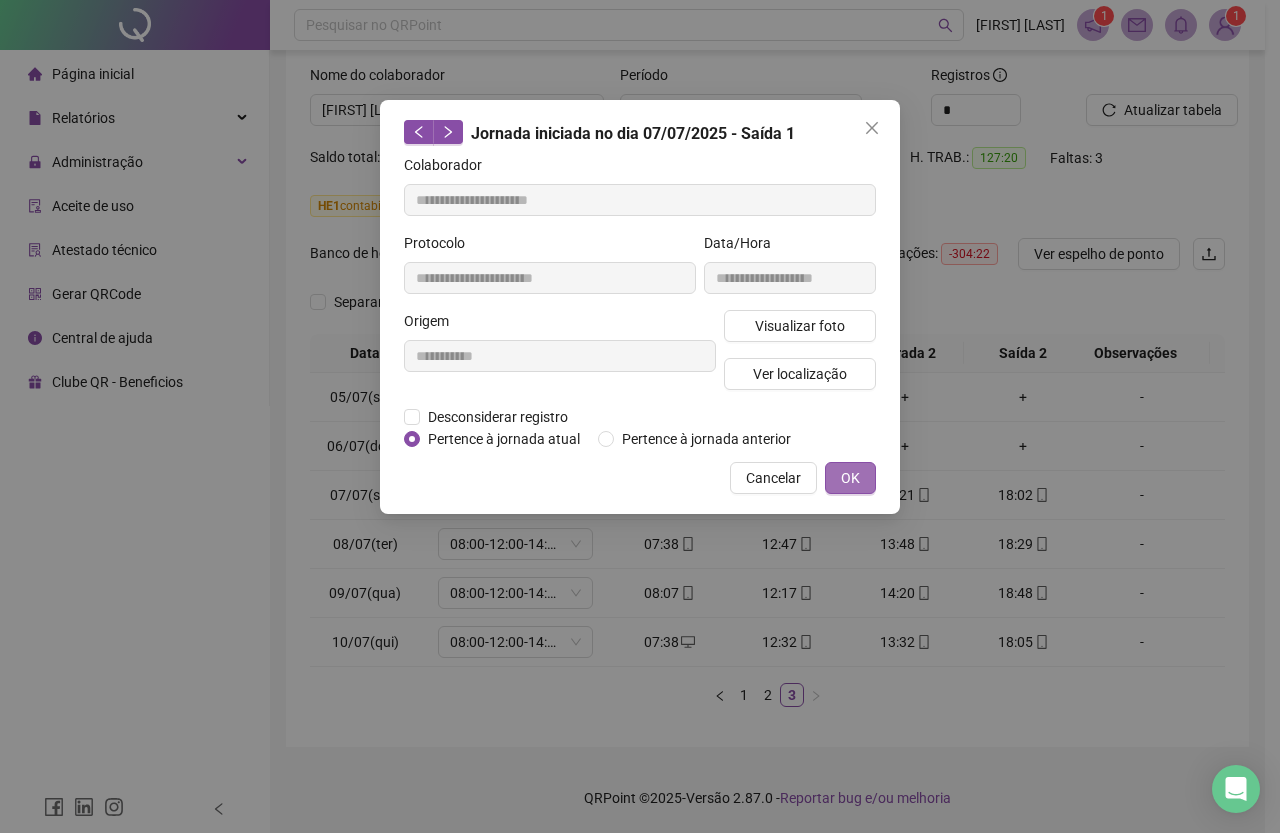 click on "OK" at bounding box center [850, 478] 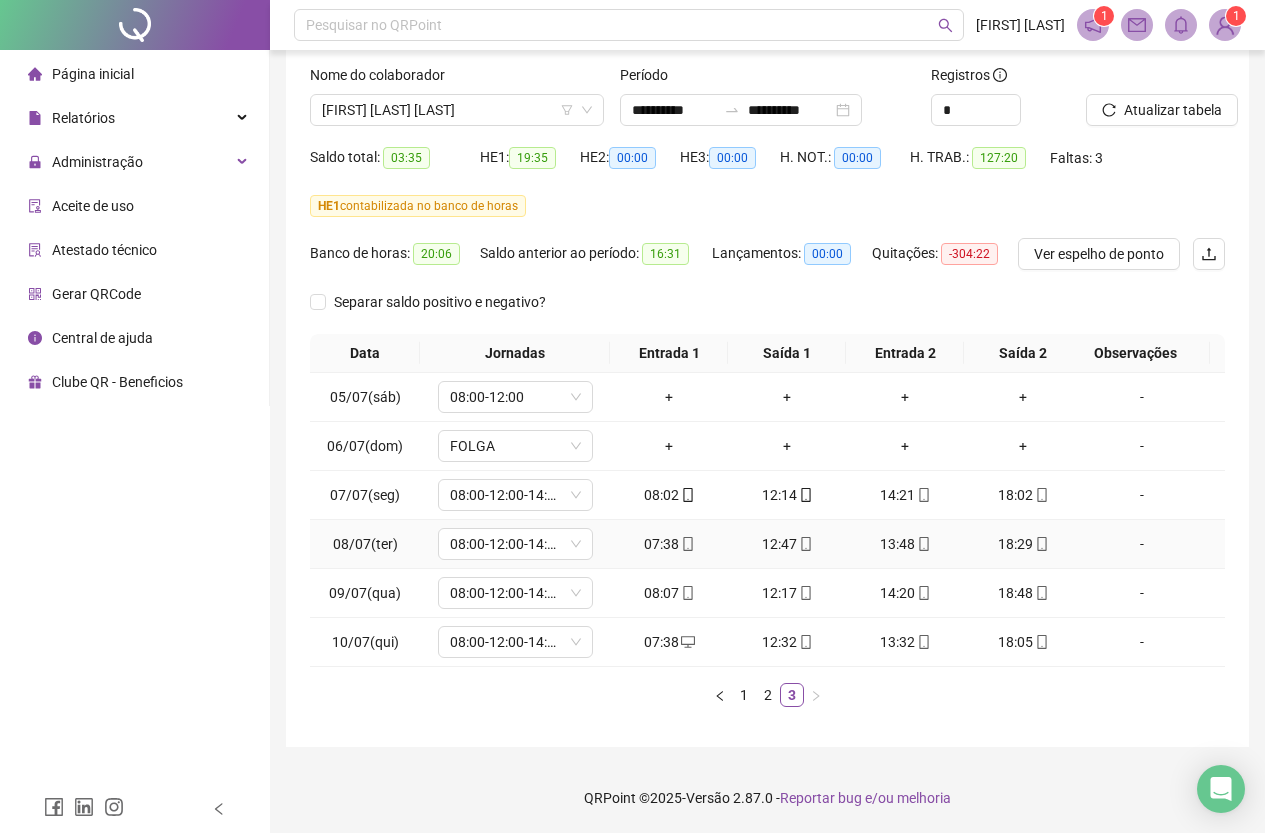 click 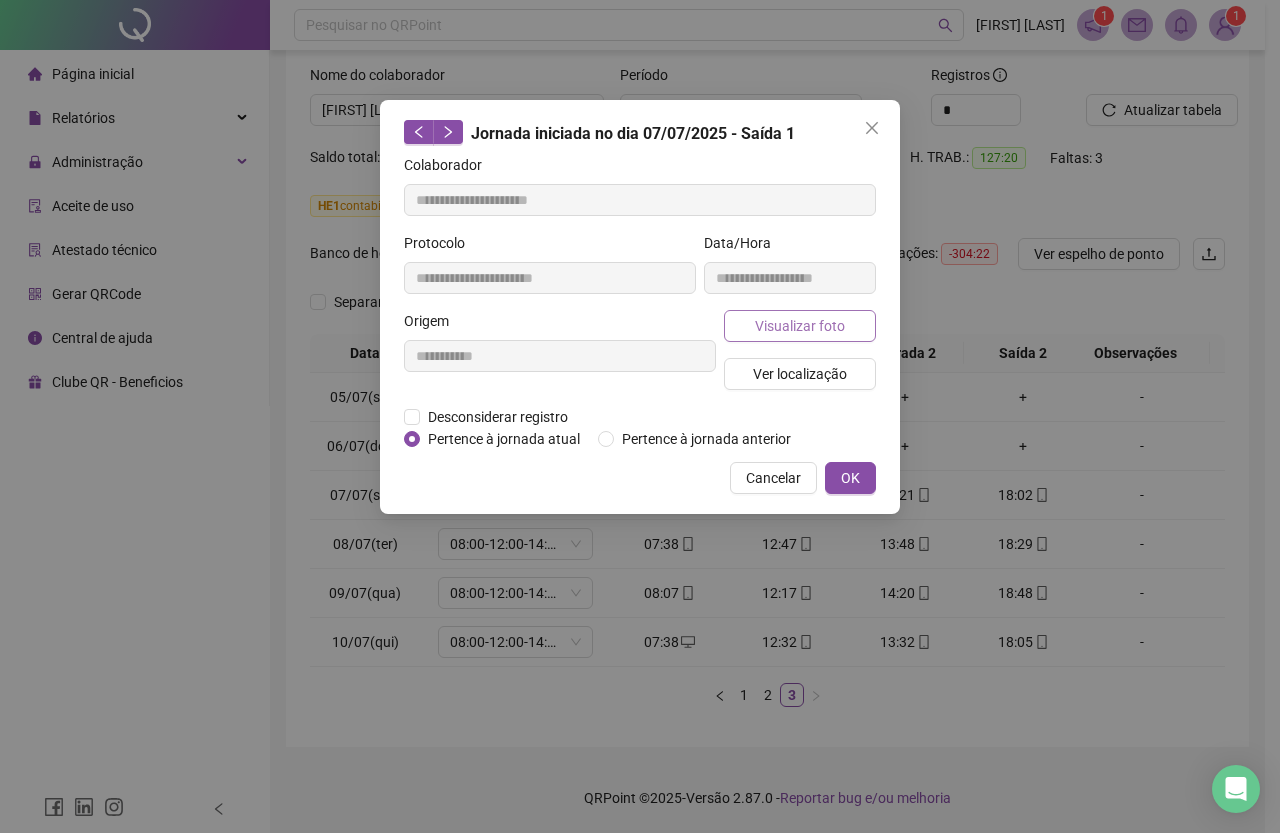 click on "Visualizar foto" at bounding box center [800, 326] 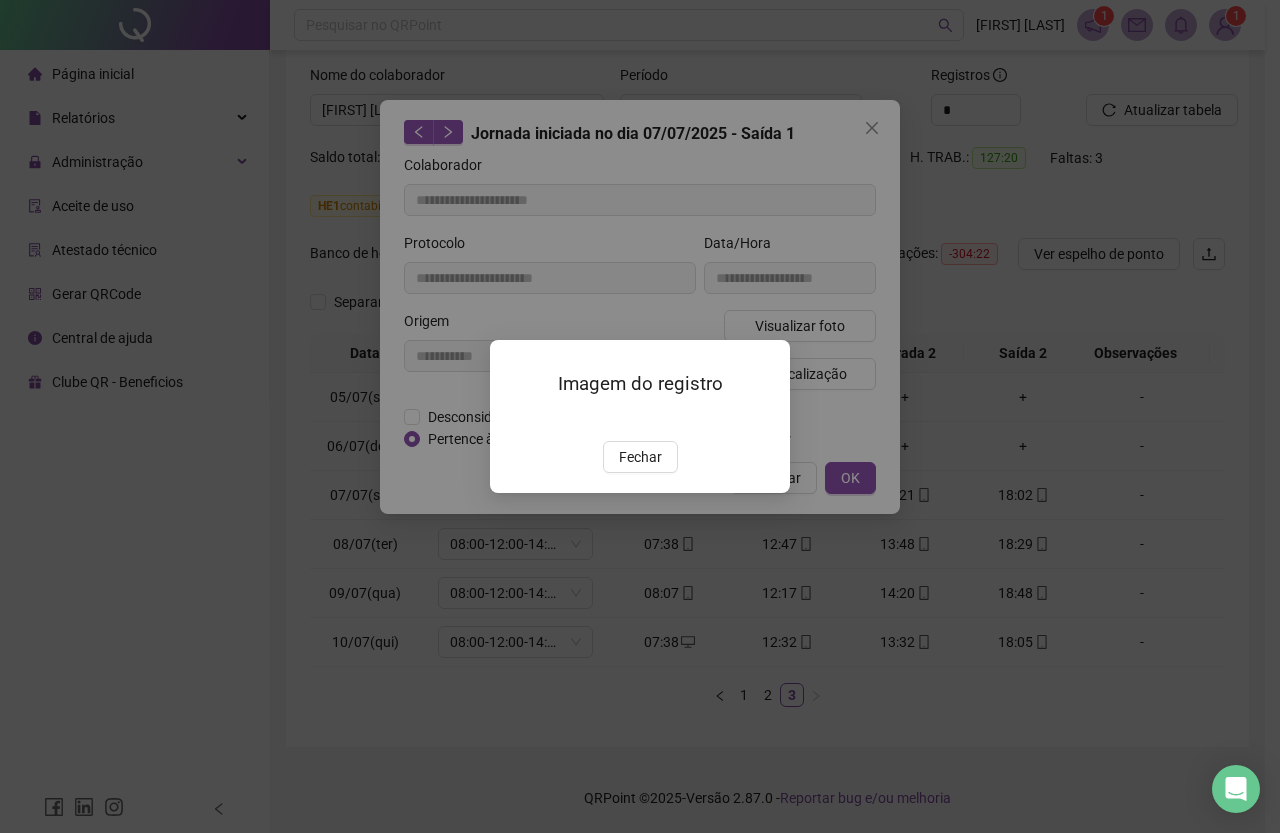type on "**********" 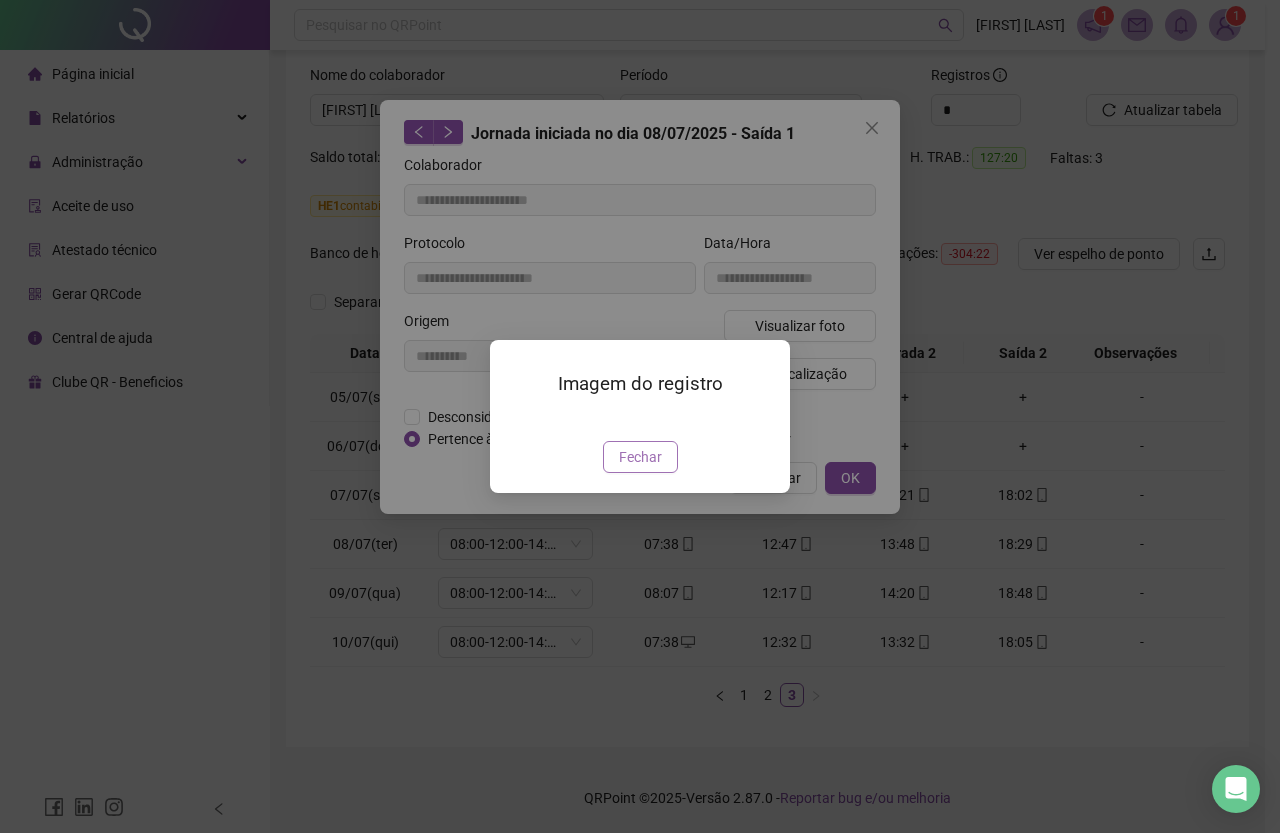 click on "Fechar" at bounding box center (640, 457) 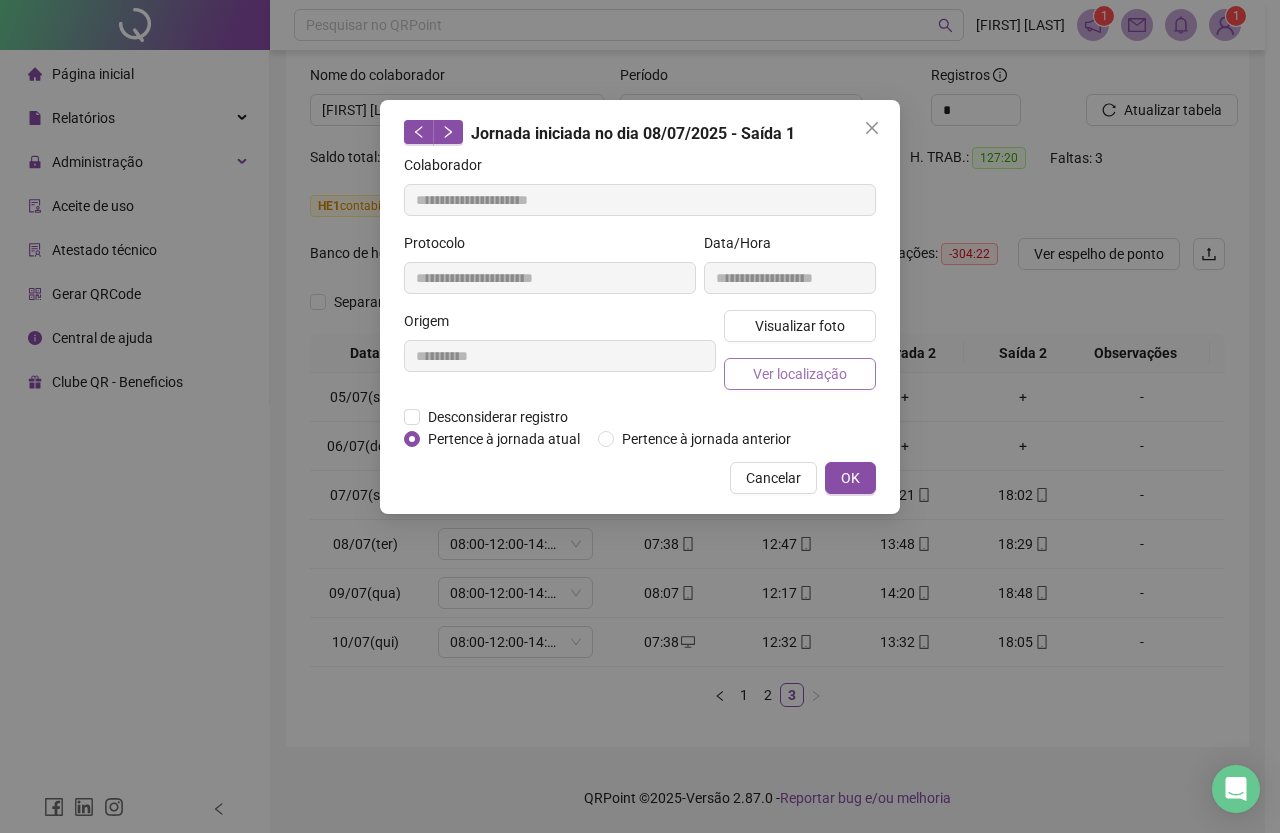click on "Ver localização" at bounding box center [800, 374] 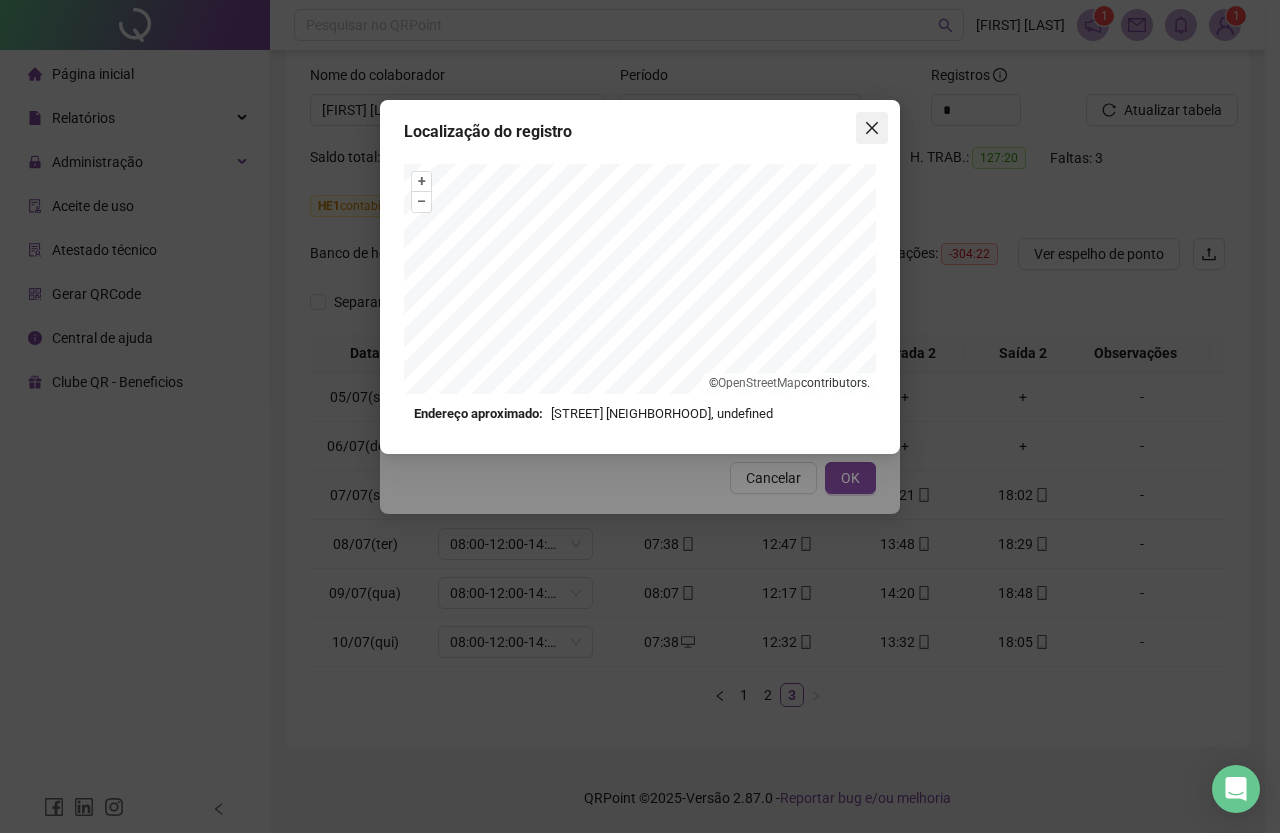 click at bounding box center [872, 128] 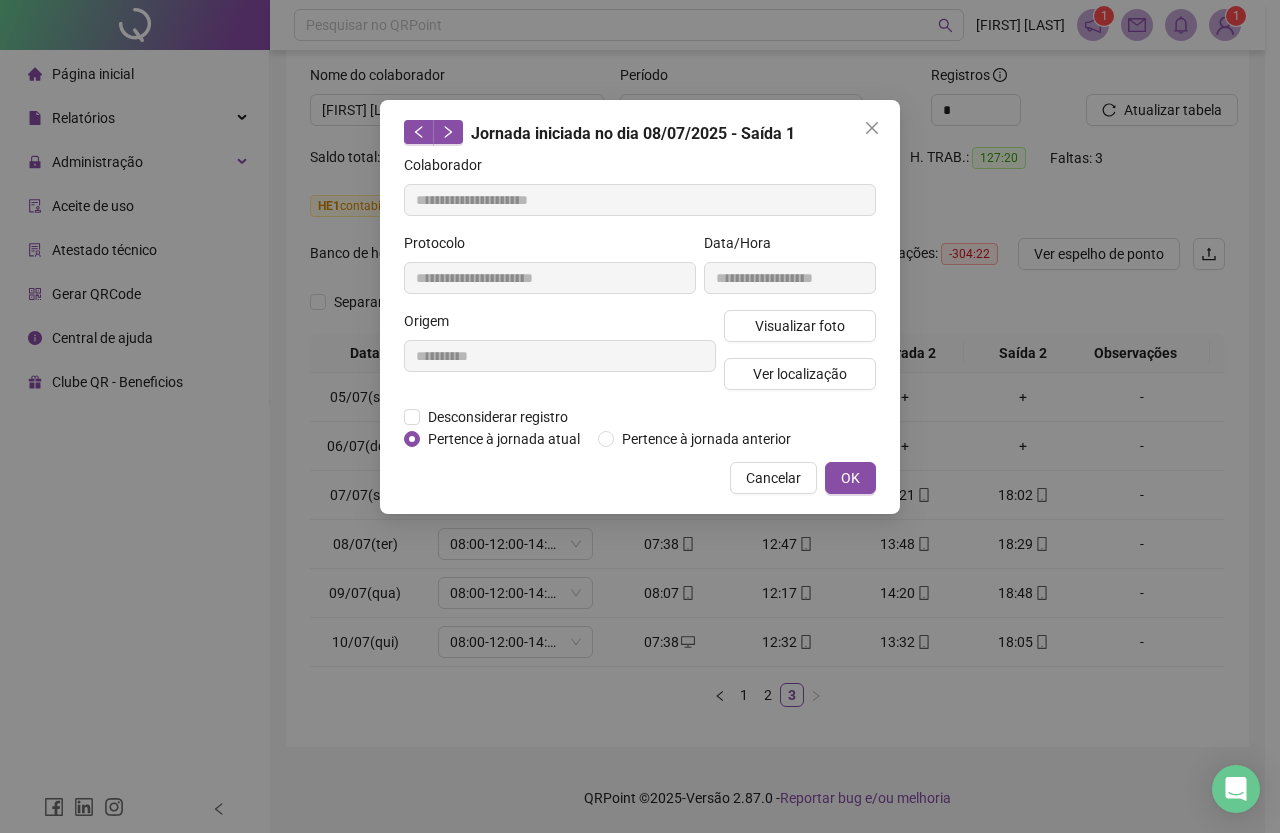 click on "**********" at bounding box center [640, 416] 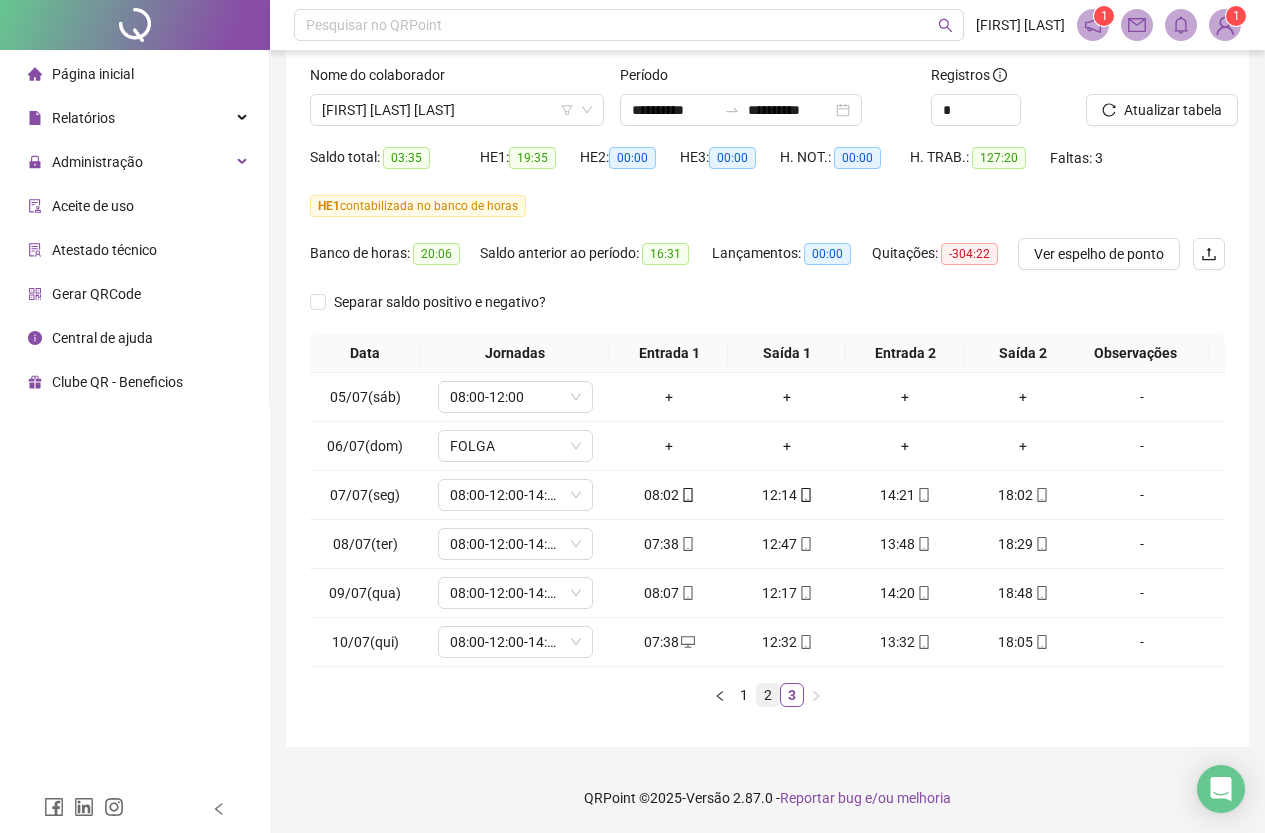 click on "2" at bounding box center (768, 695) 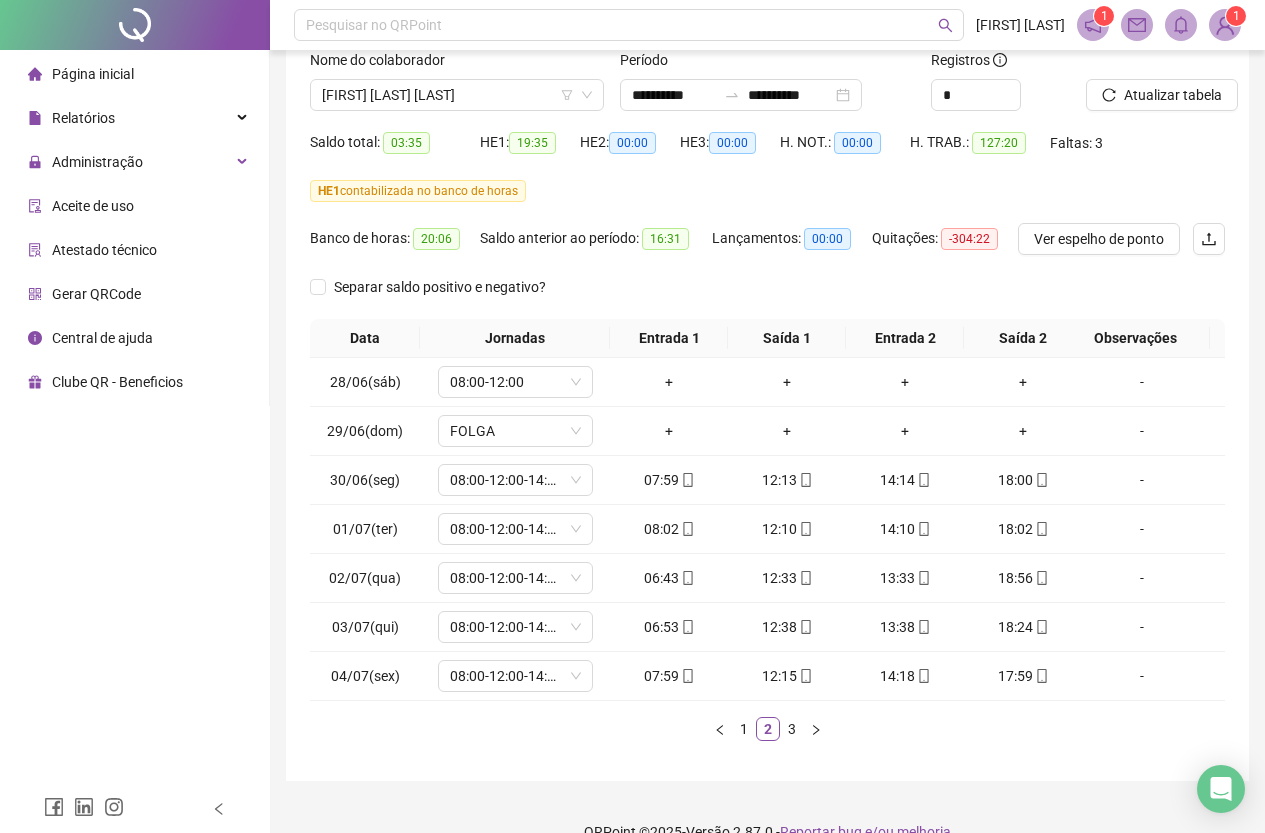 drag, startPoint x: 789, startPoint y: 748, endPoint x: 813, endPoint y: 742, distance: 24.738634 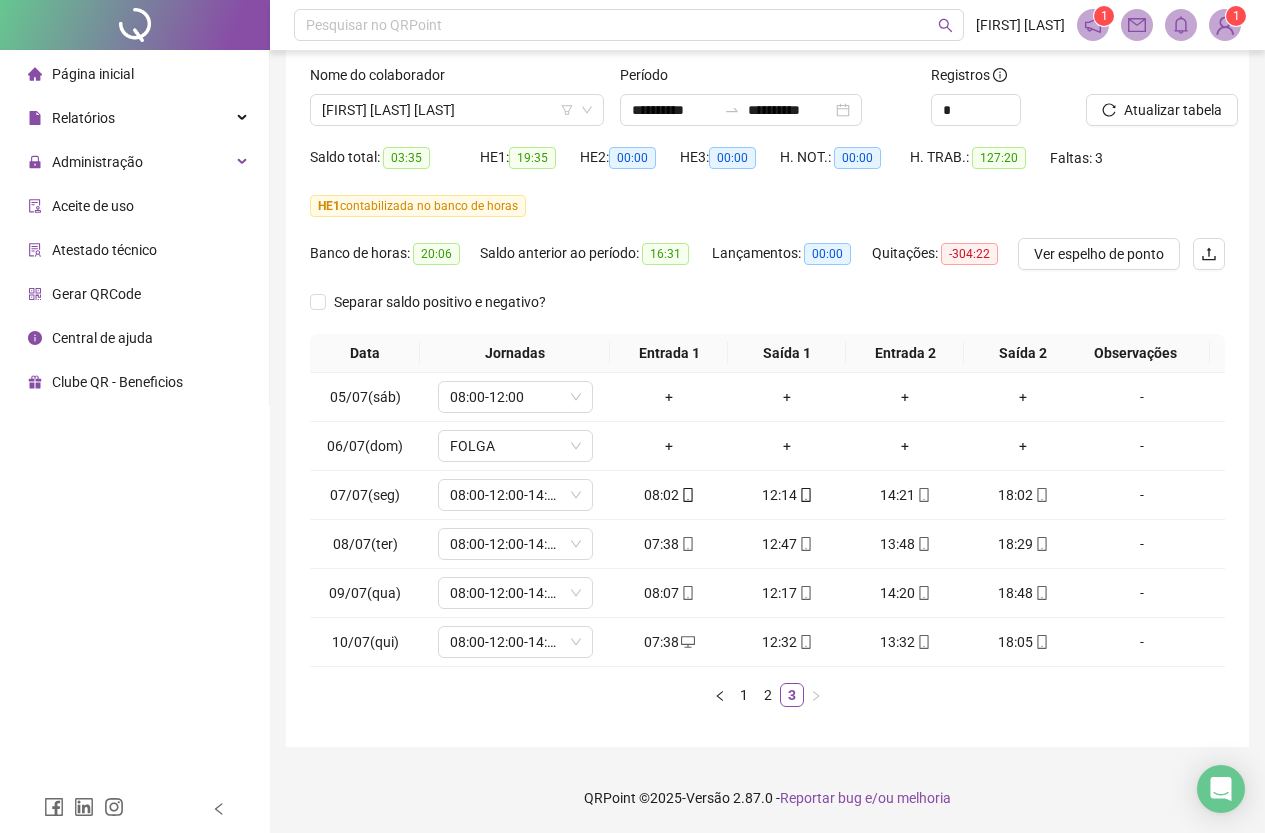 type 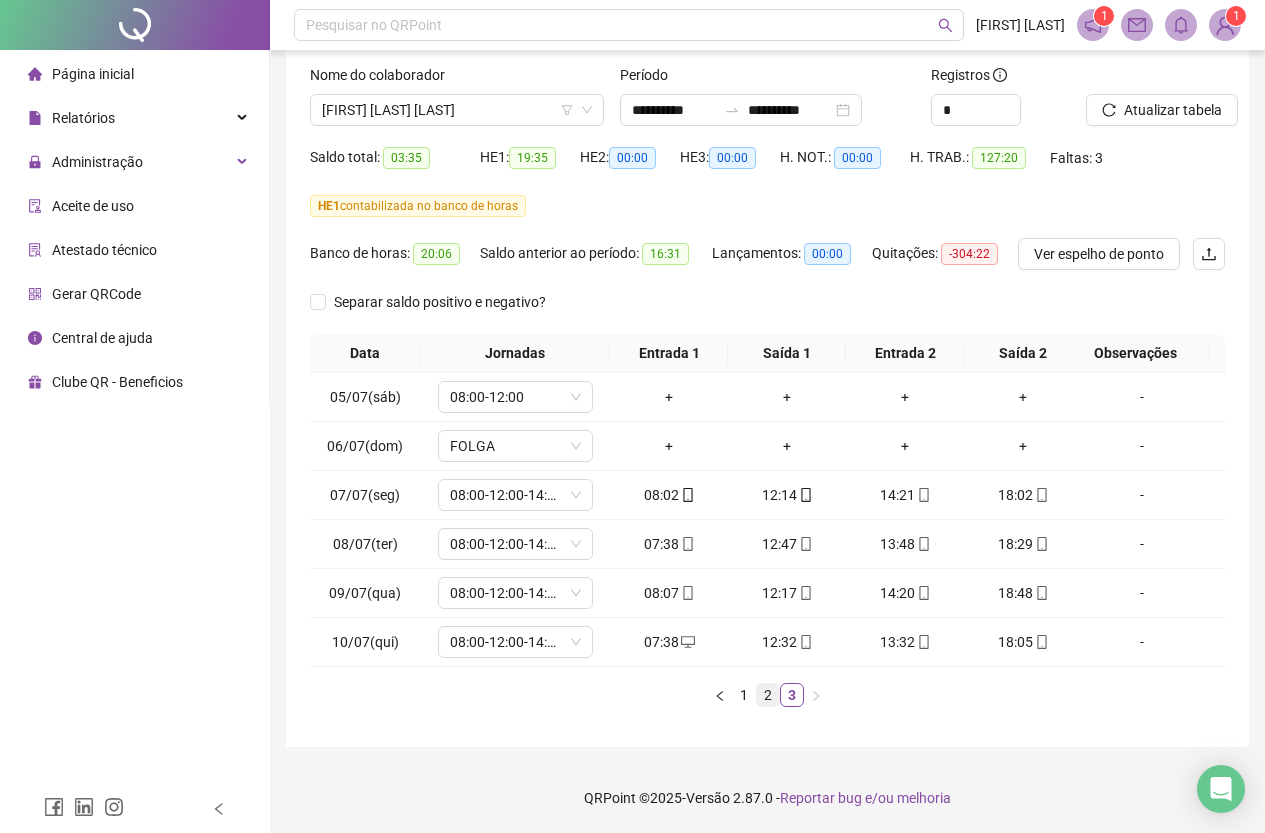 click on "2" at bounding box center (768, 695) 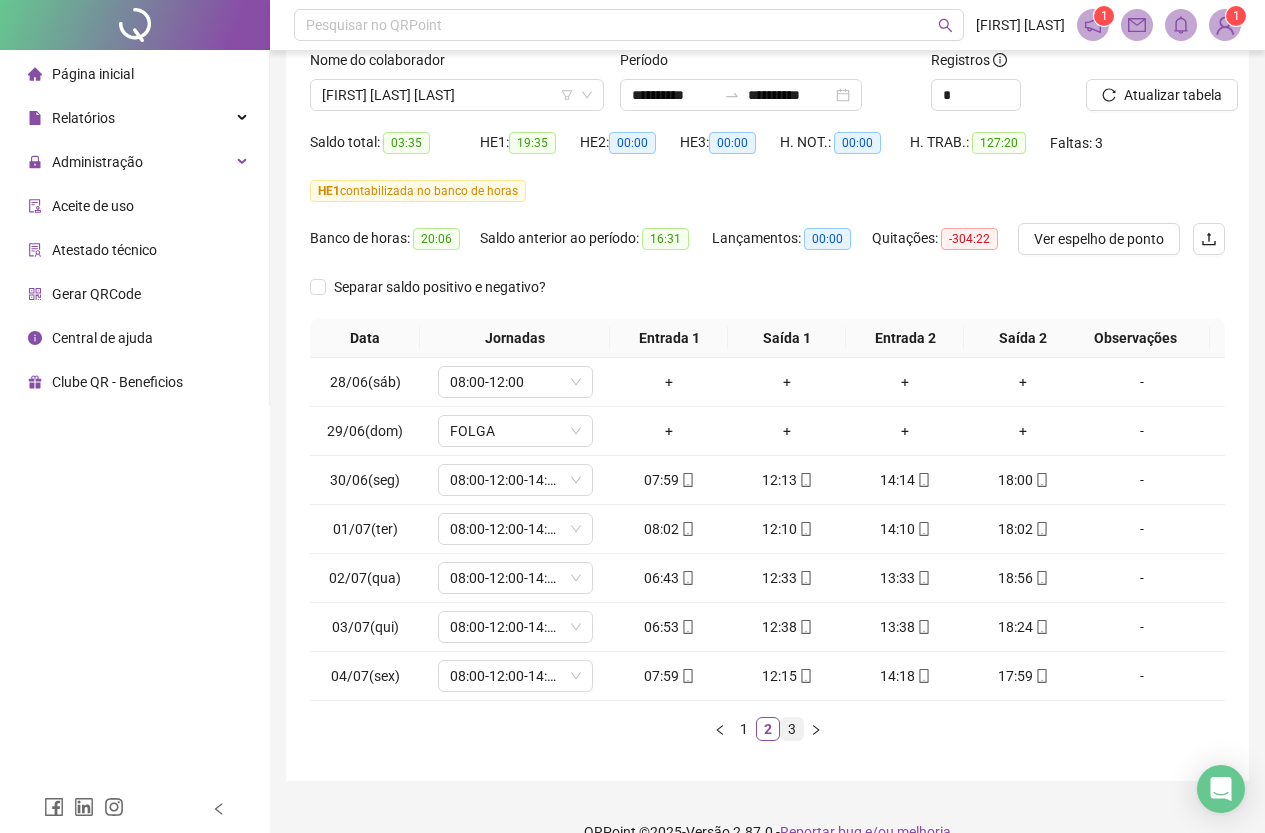click on "3" at bounding box center [792, 729] 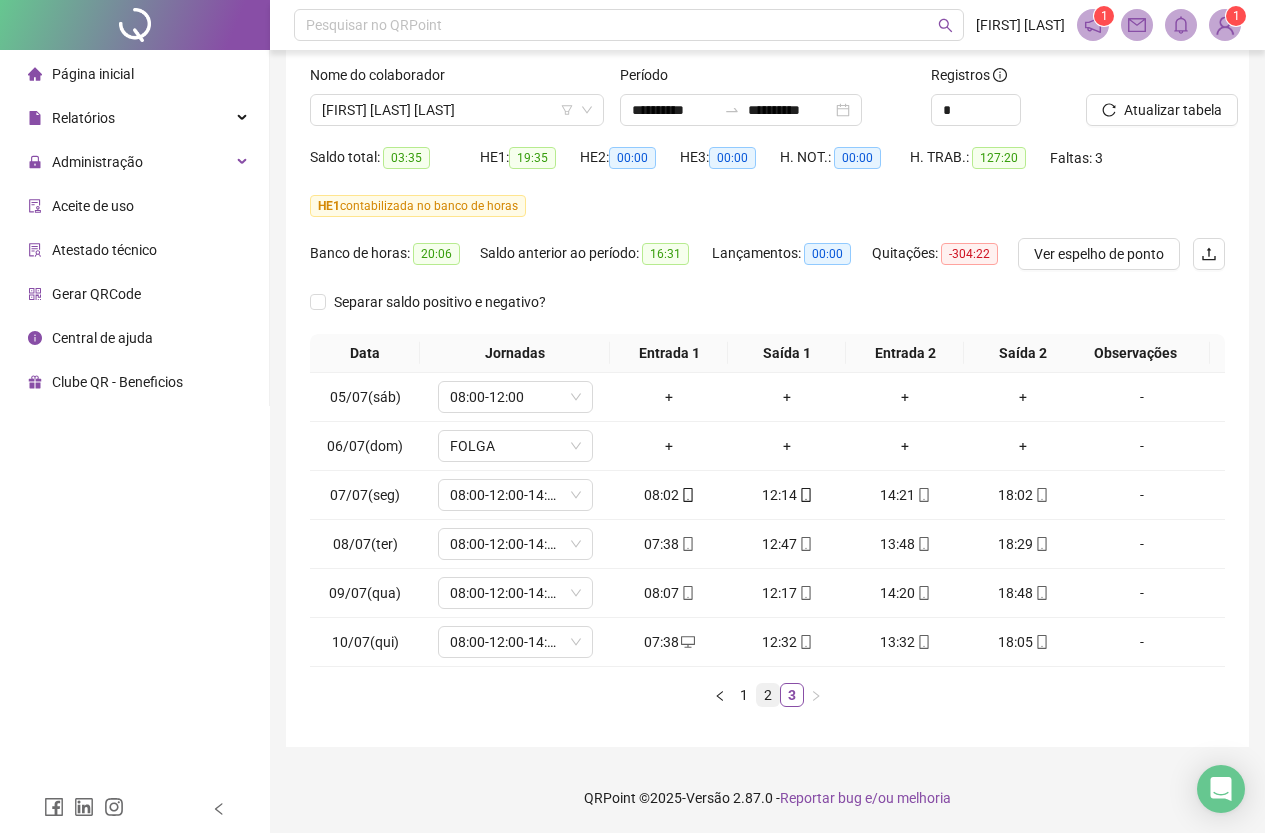 click on "2" at bounding box center [768, 695] 